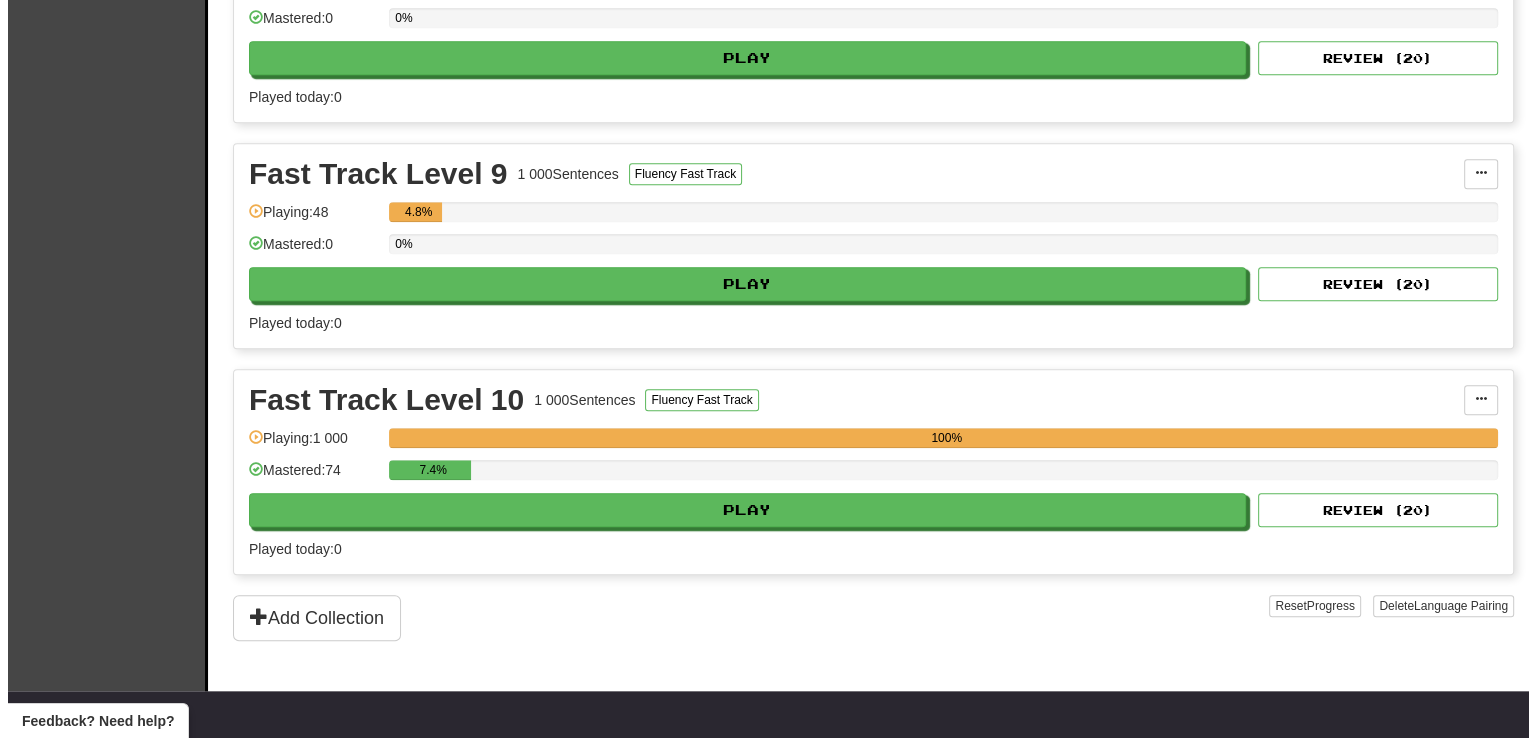 scroll, scrollTop: 1900, scrollLeft: 0, axis: vertical 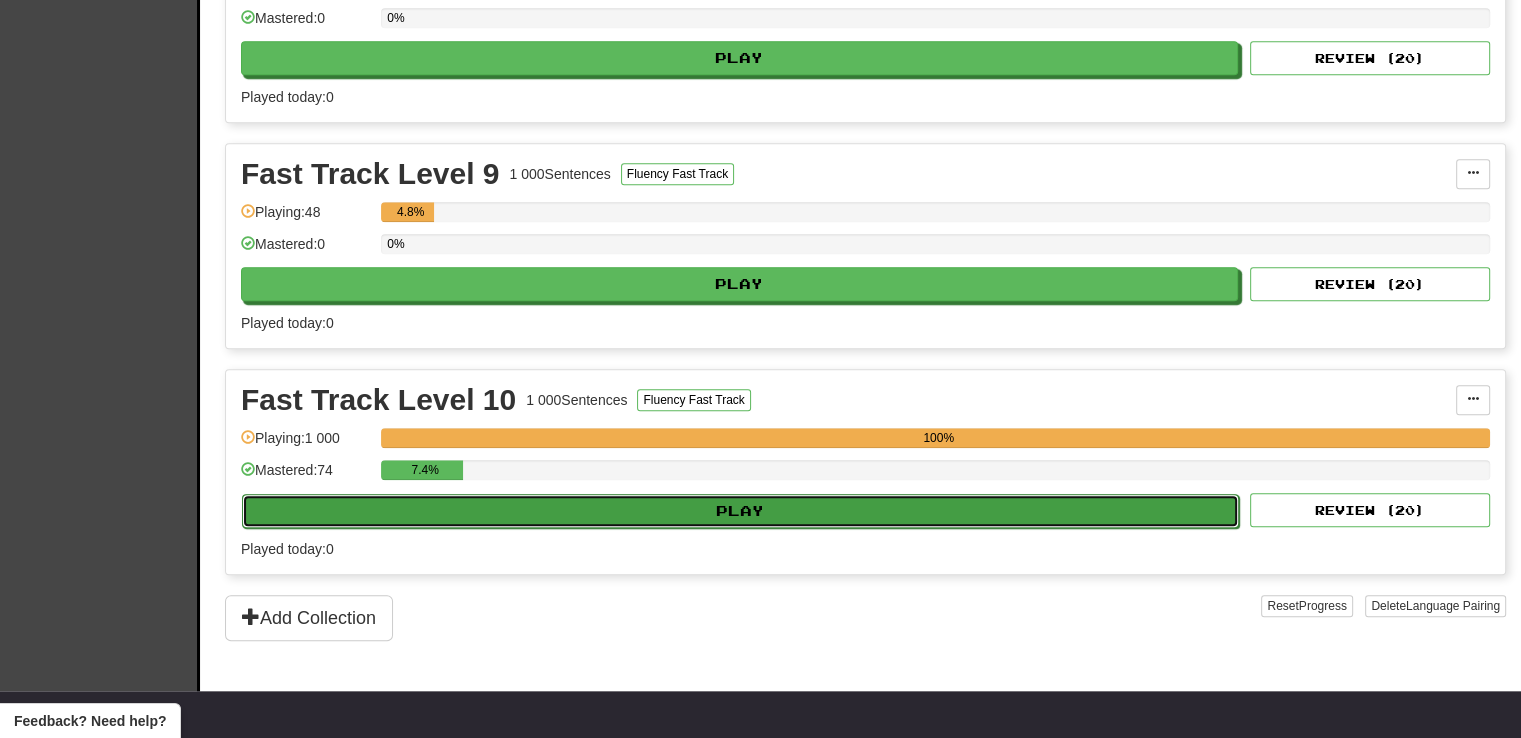 click on "Play" at bounding box center [740, 511] 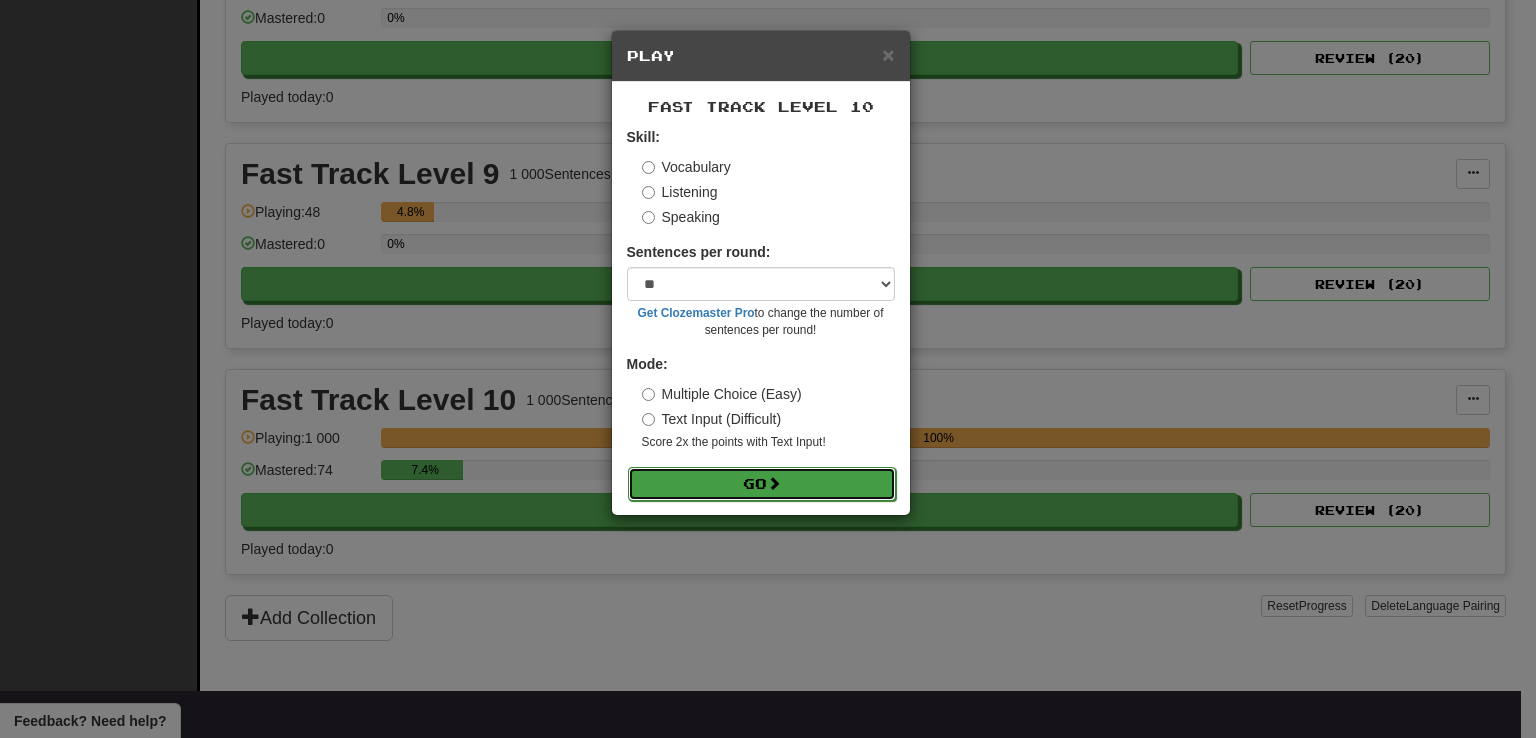 click on "Go" at bounding box center [762, 484] 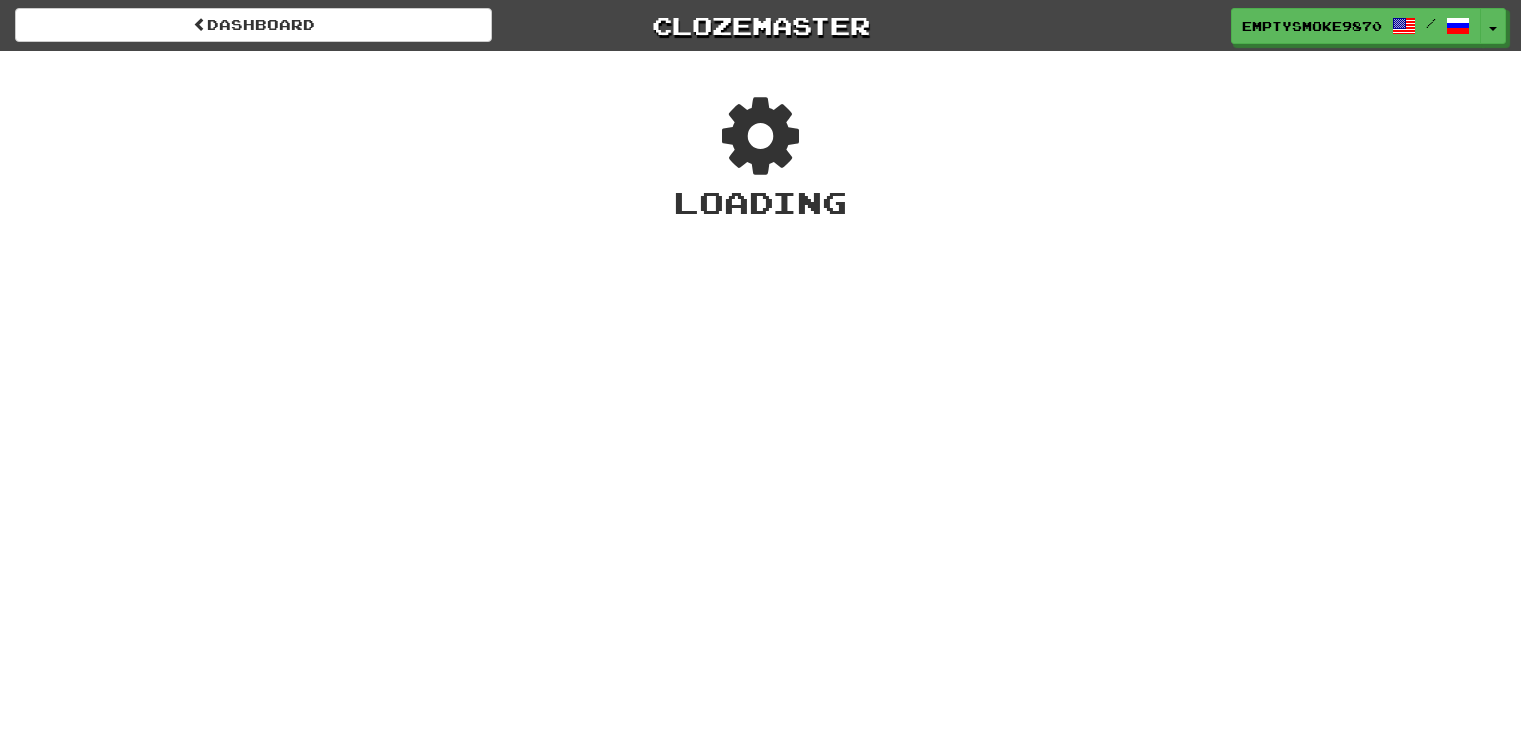 scroll, scrollTop: 0, scrollLeft: 0, axis: both 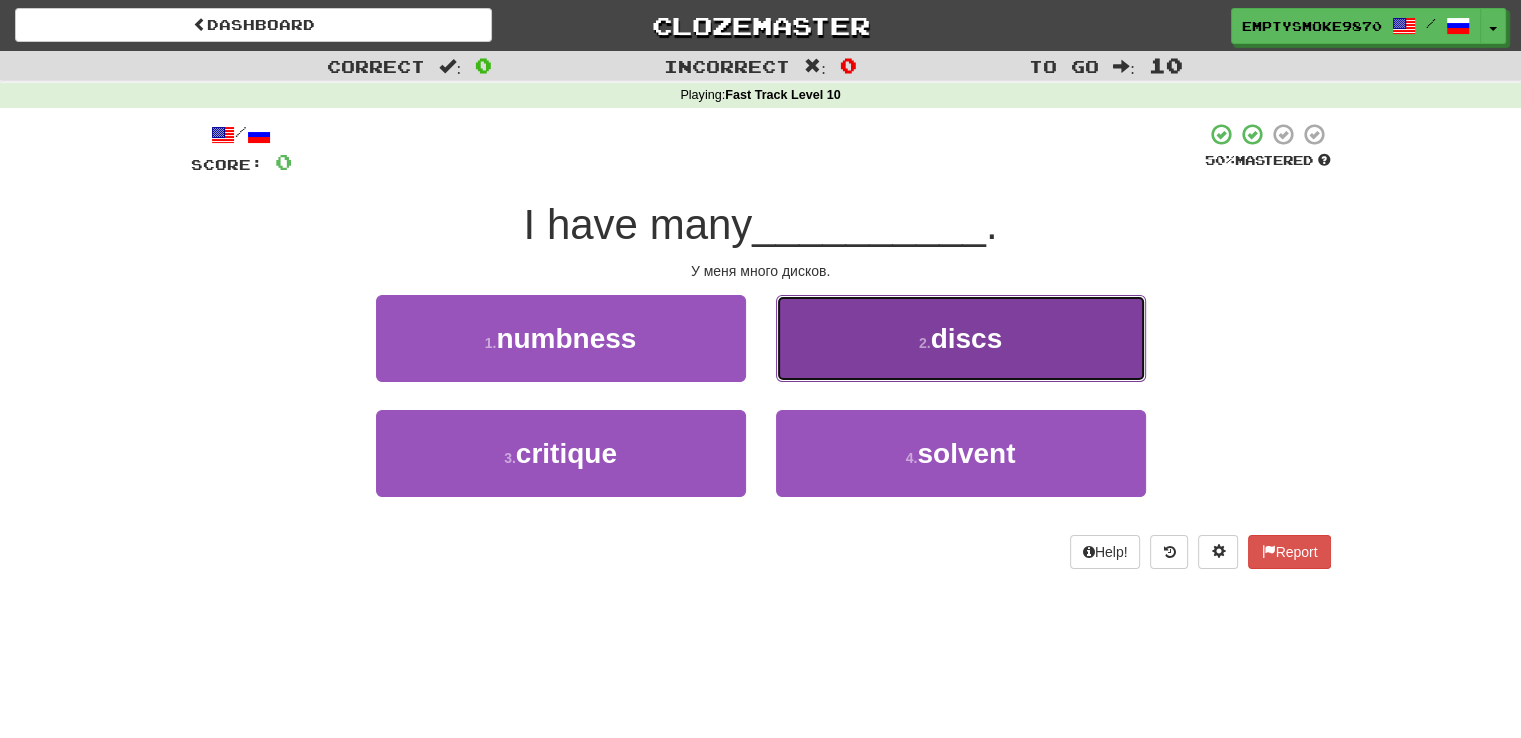 click on "2 .  discs" at bounding box center [961, 338] 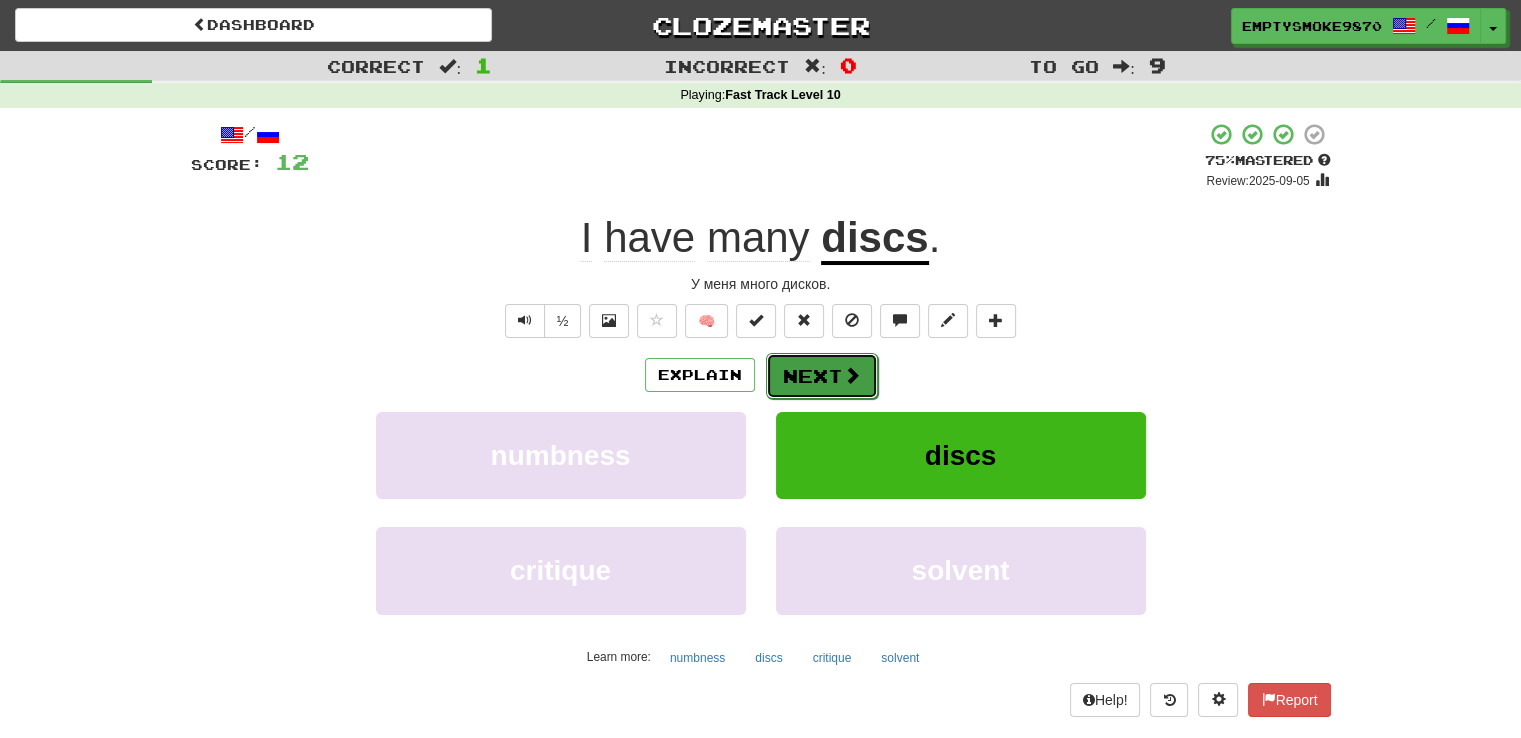 click on "Next" at bounding box center (822, 376) 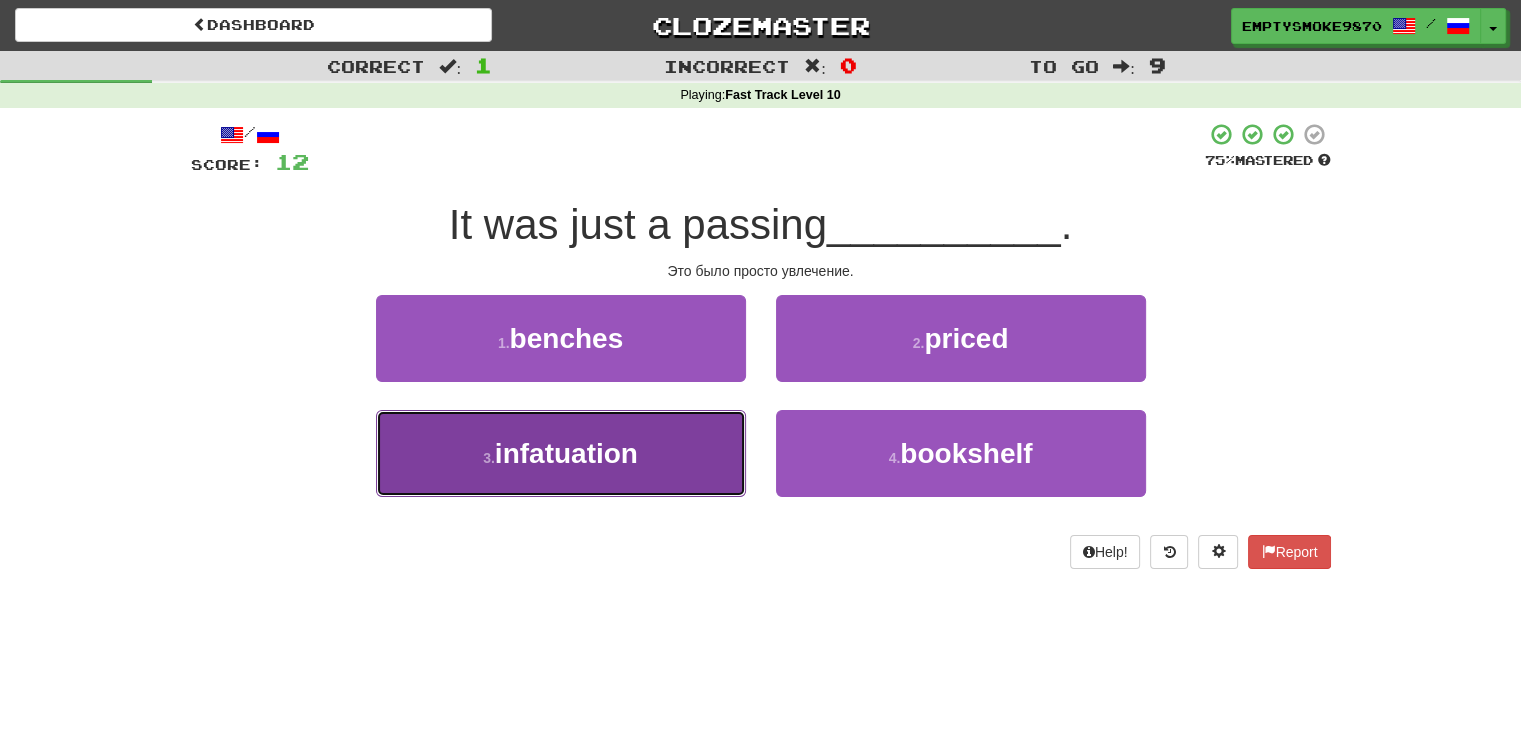 click on "3 .  infatuation" at bounding box center [561, 453] 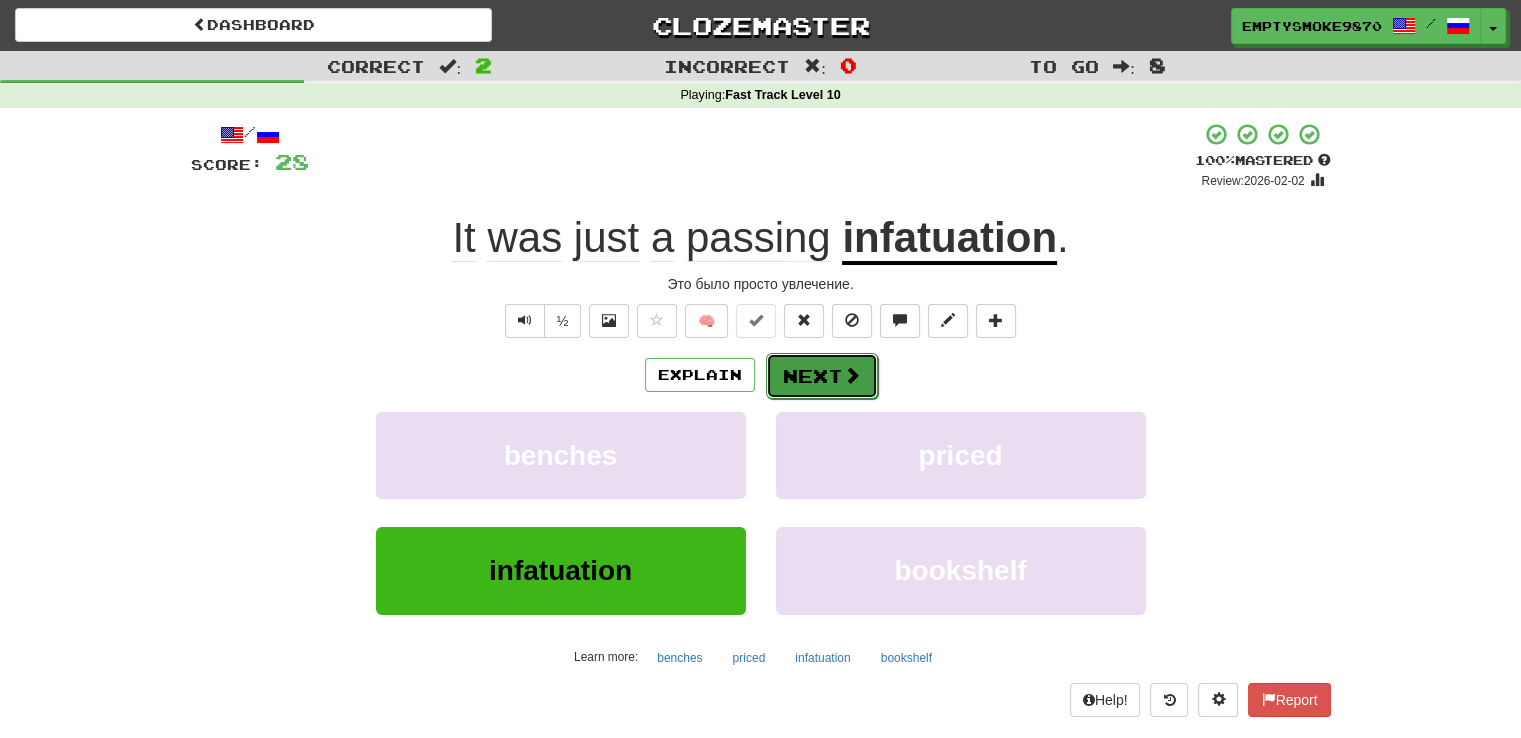 click on "Next" at bounding box center (822, 376) 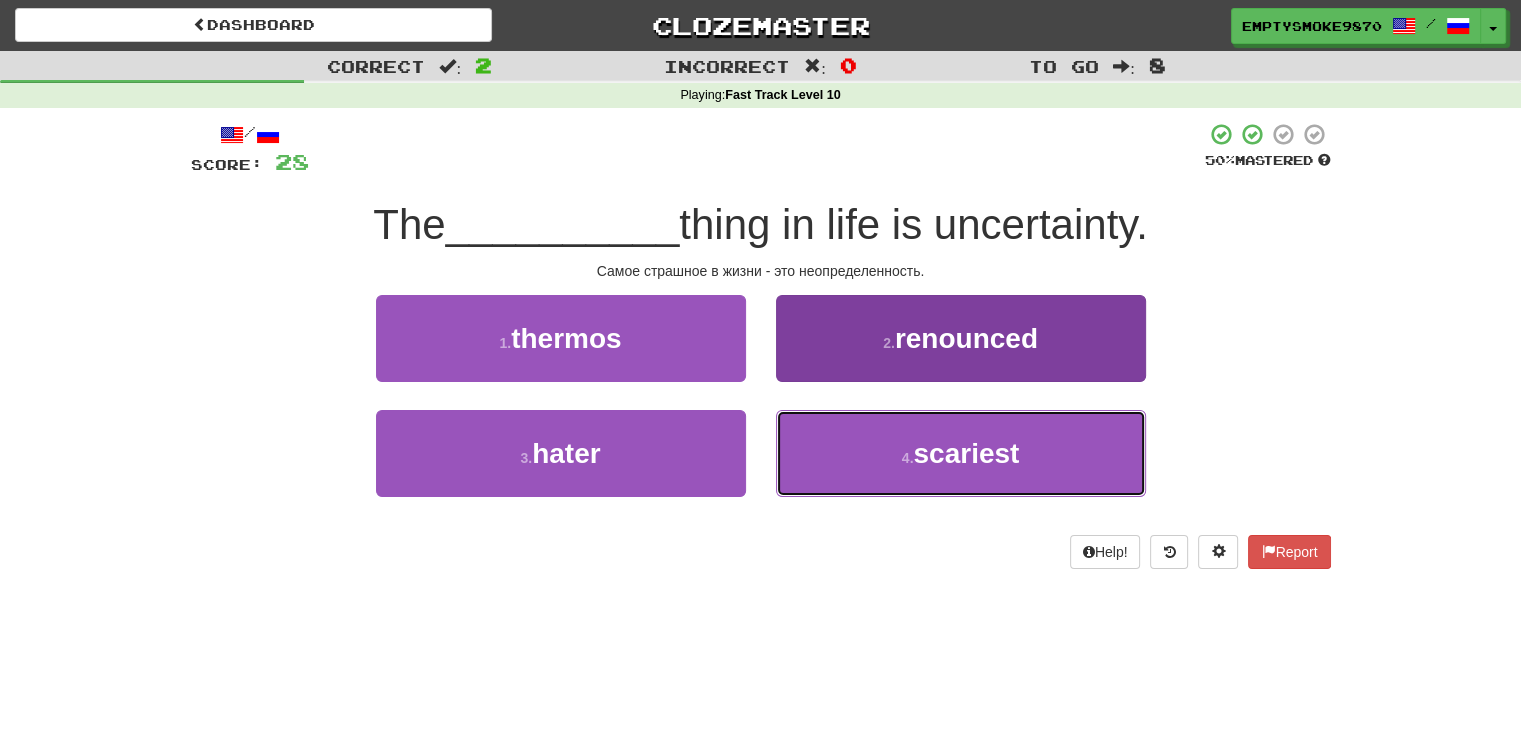 click on "4 .  scariest" at bounding box center (961, 453) 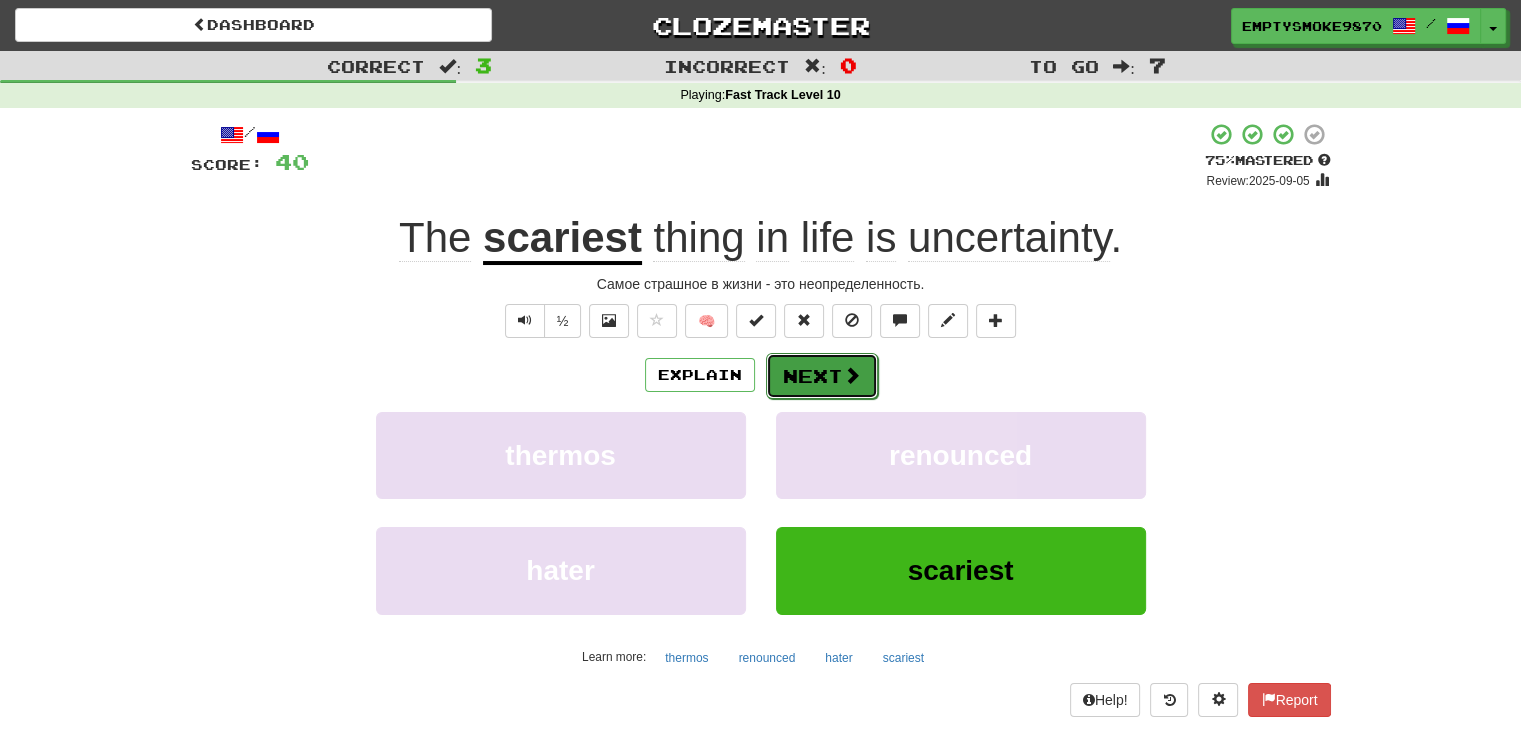 click on "Next" at bounding box center [822, 376] 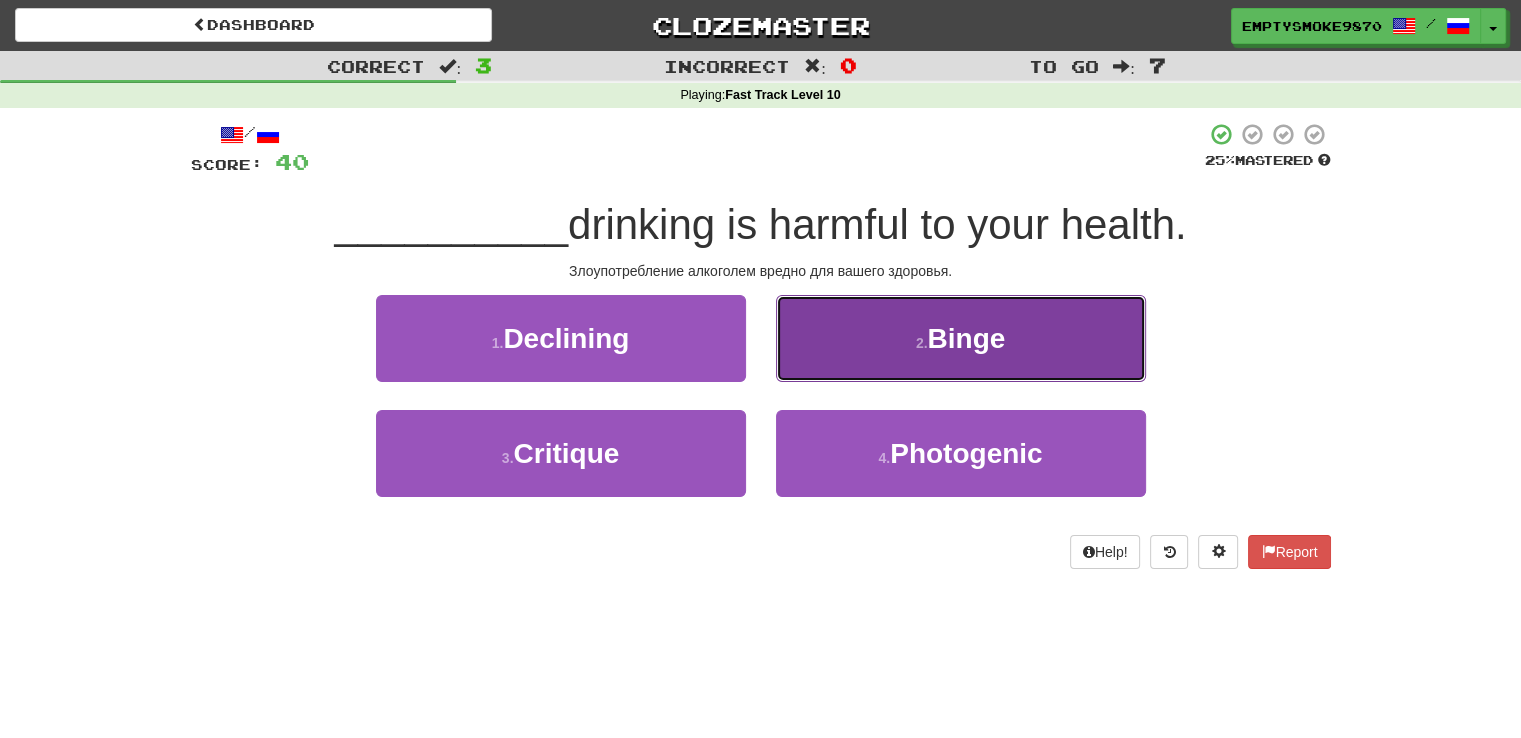 click on "2 .  Binge" at bounding box center [961, 338] 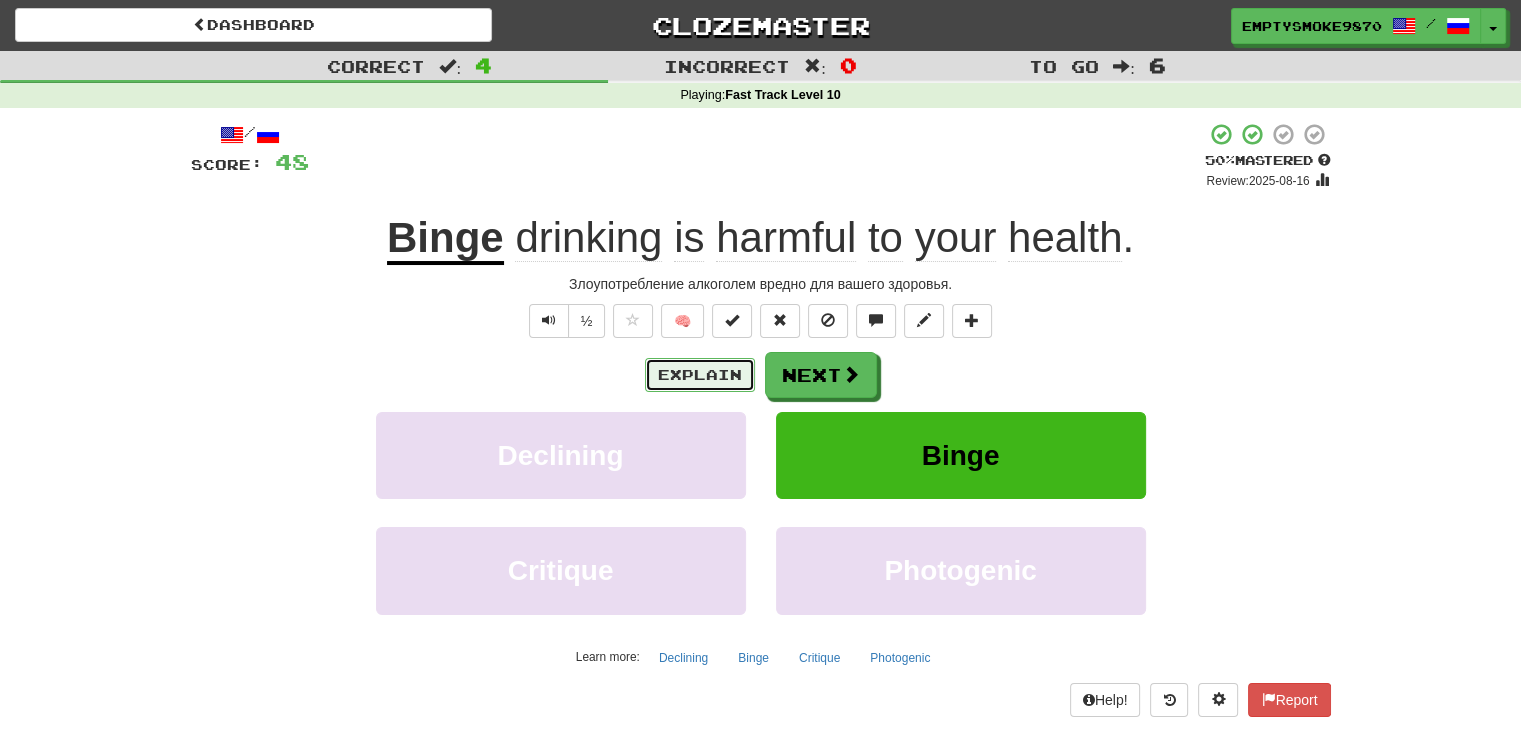click on "Explain" at bounding box center (700, 375) 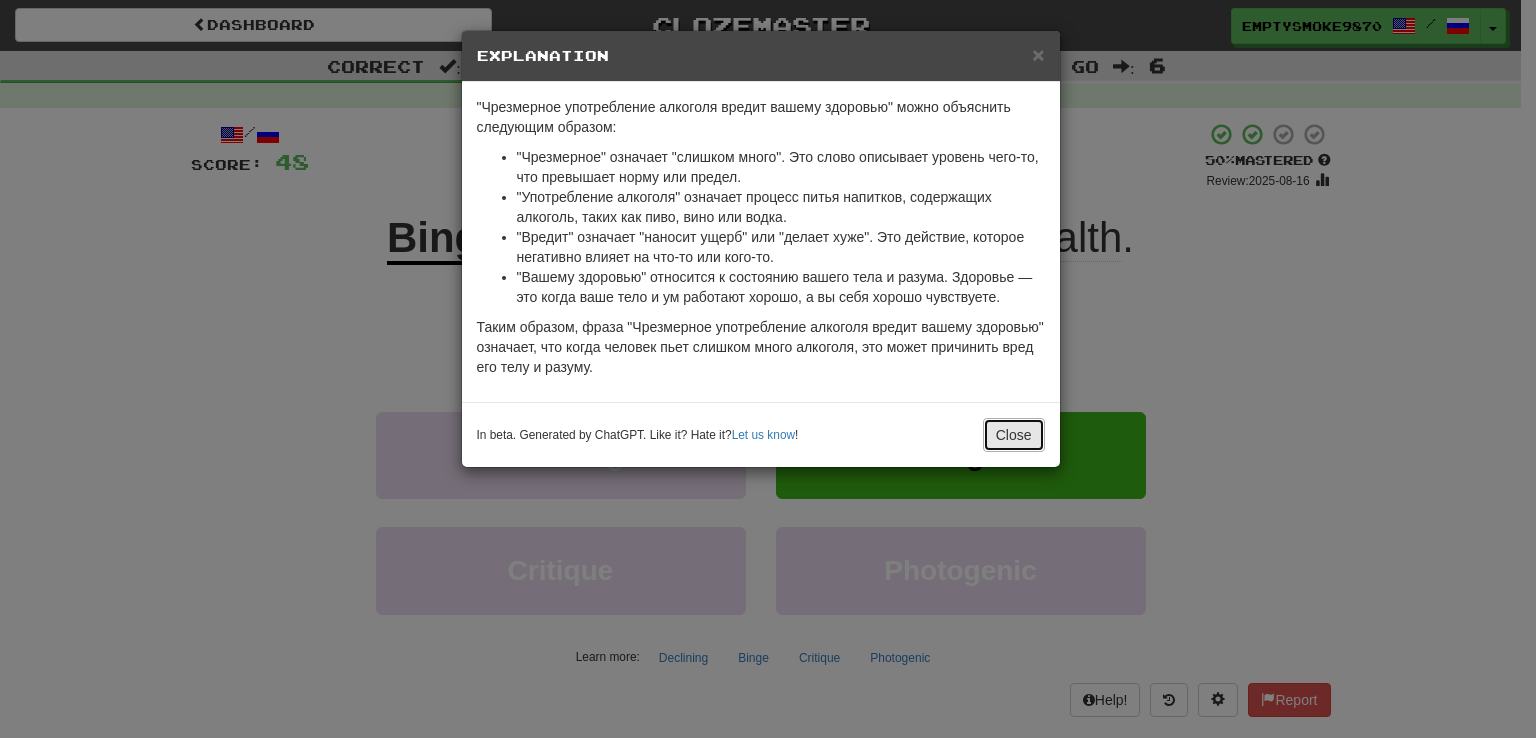 click on "Close" at bounding box center (1014, 435) 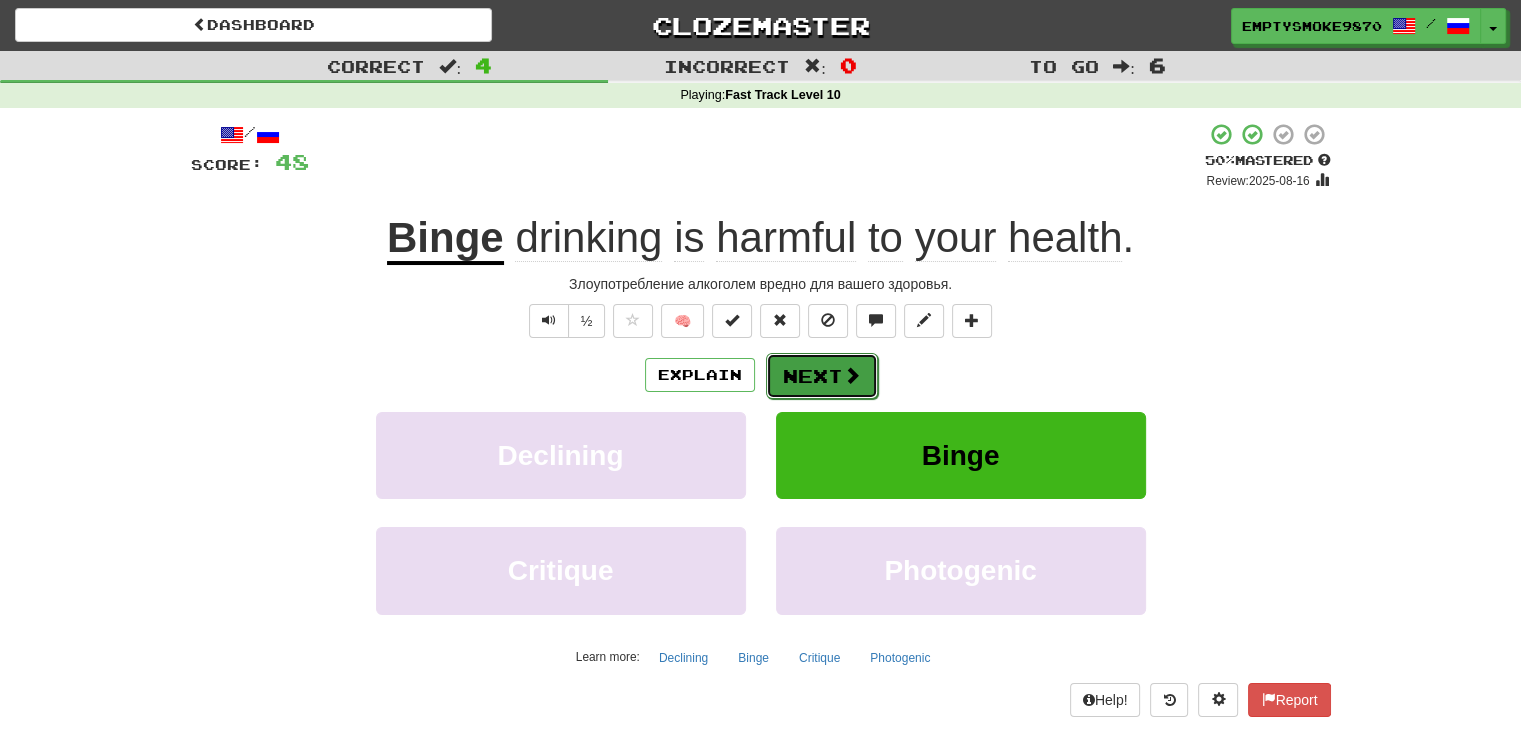 click on "Next" at bounding box center [822, 376] 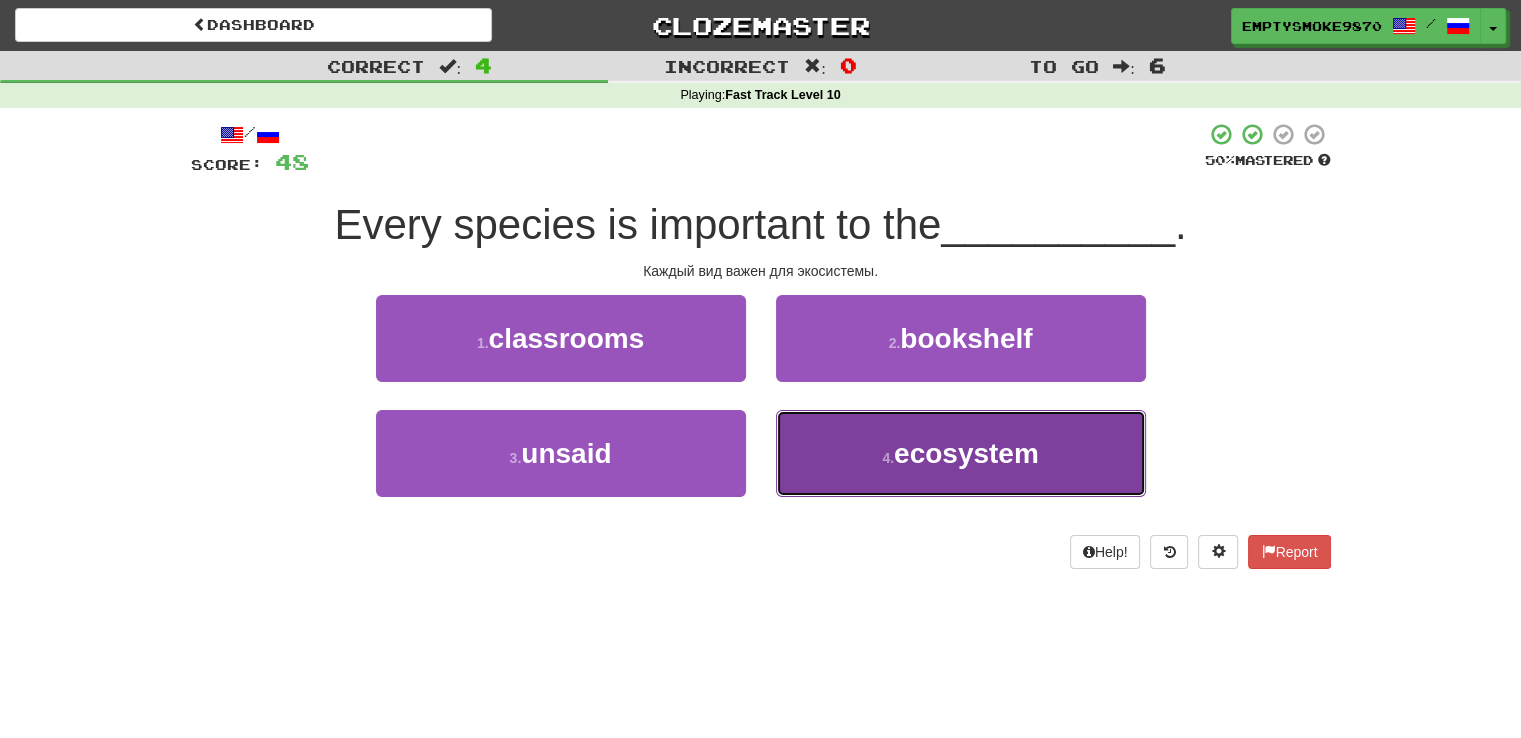 click on "4 .  ecosystem" at bounding box center [961, 453] 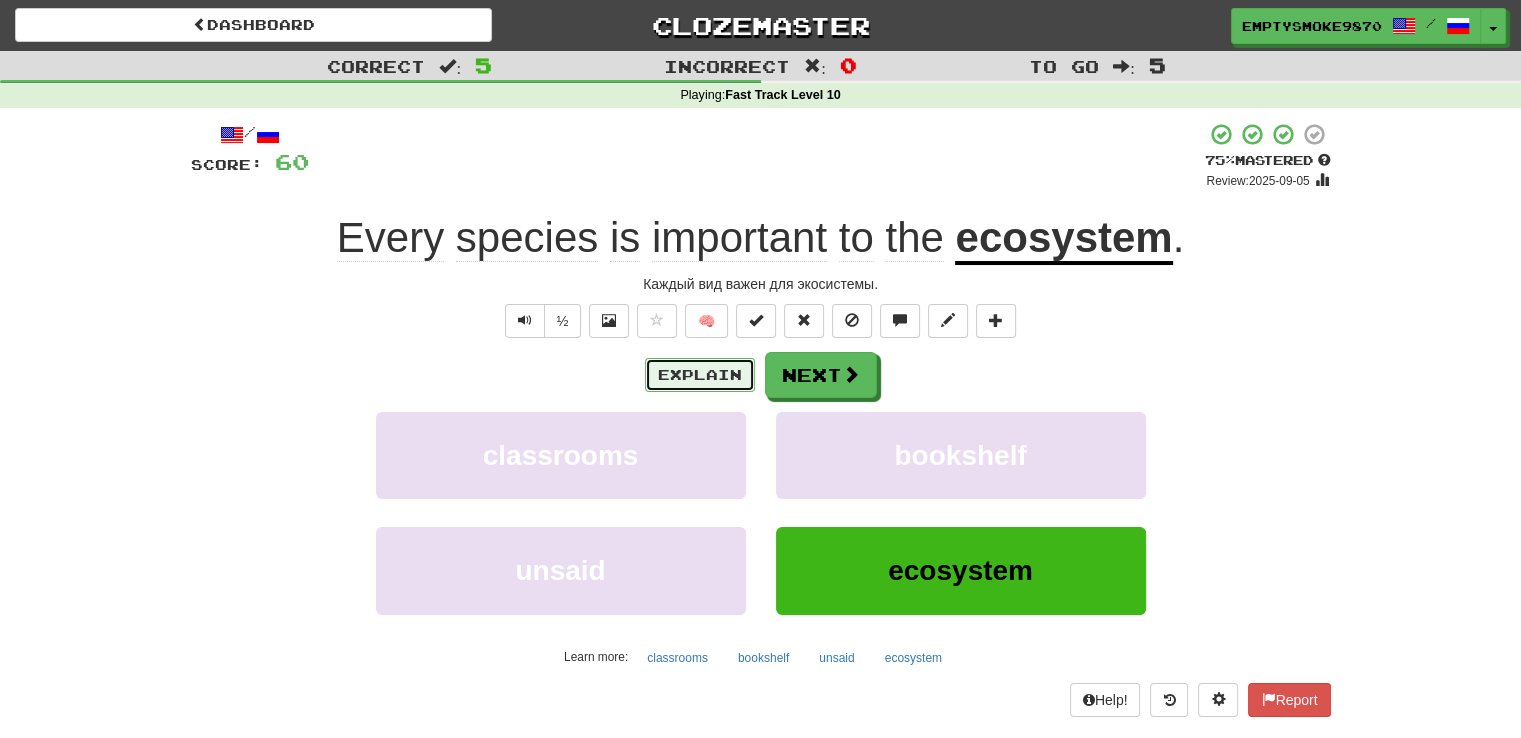 click on "Explain" at bounding box center [700, 375] 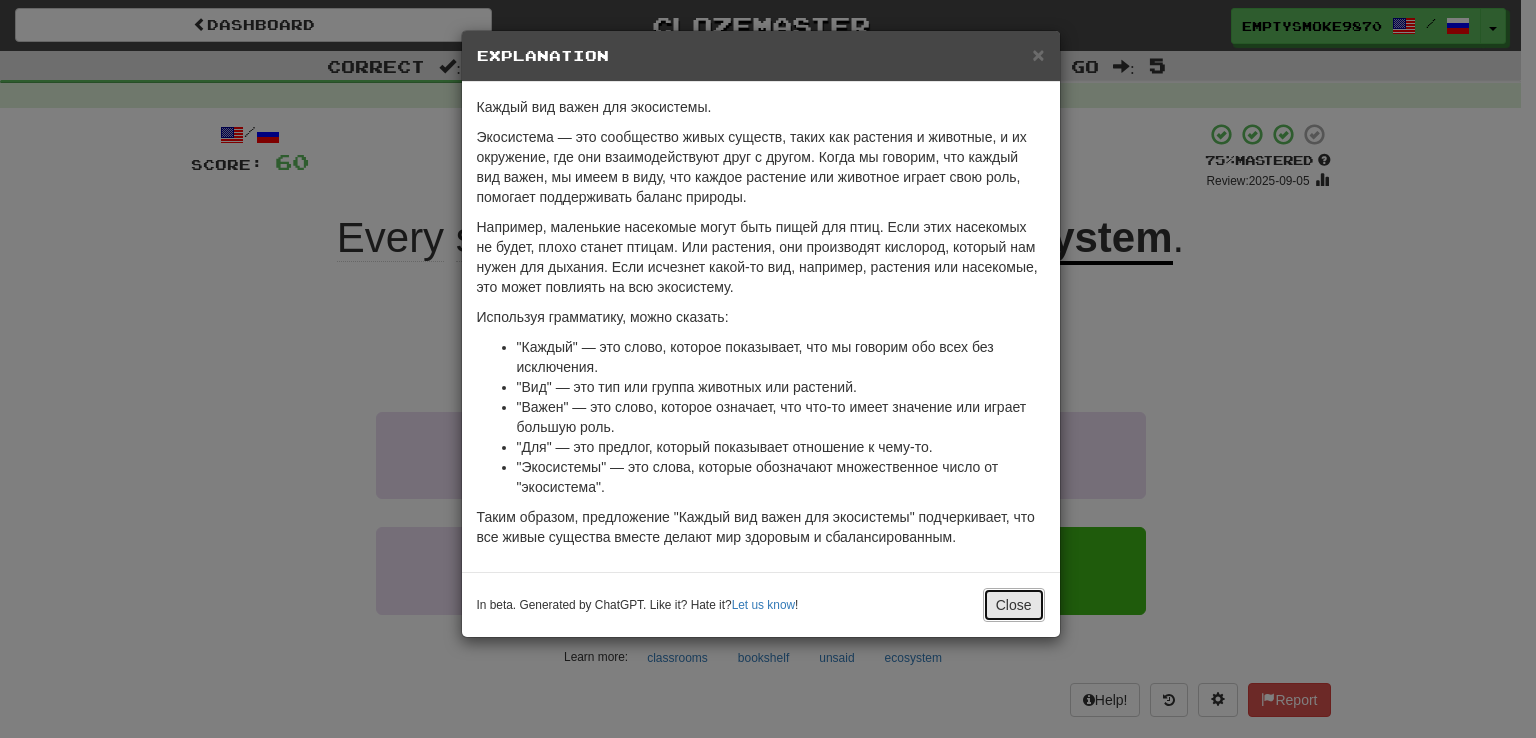 click on "Close" at bounding box center (1014, 605) 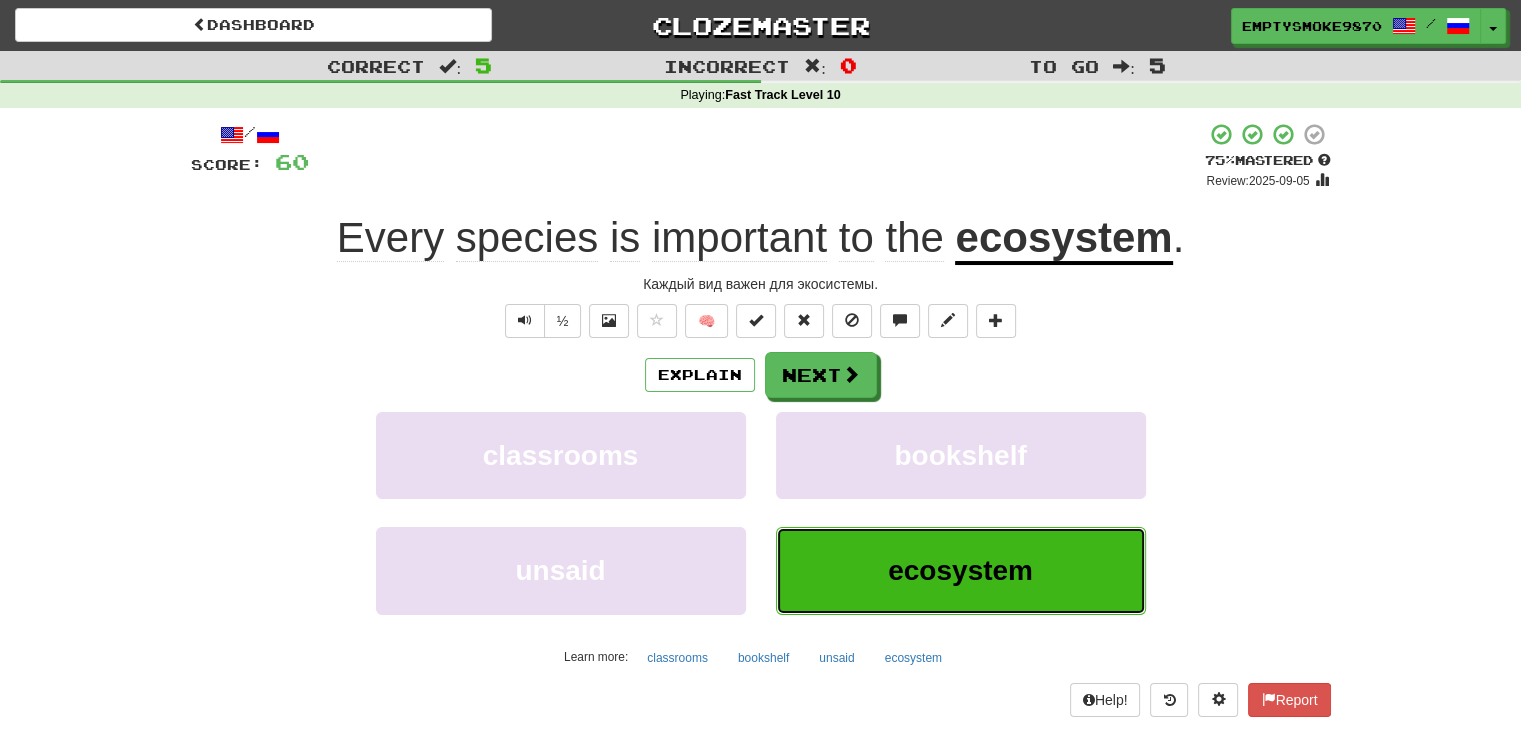 click on "ecosystem" at bounding box center [960, 570] 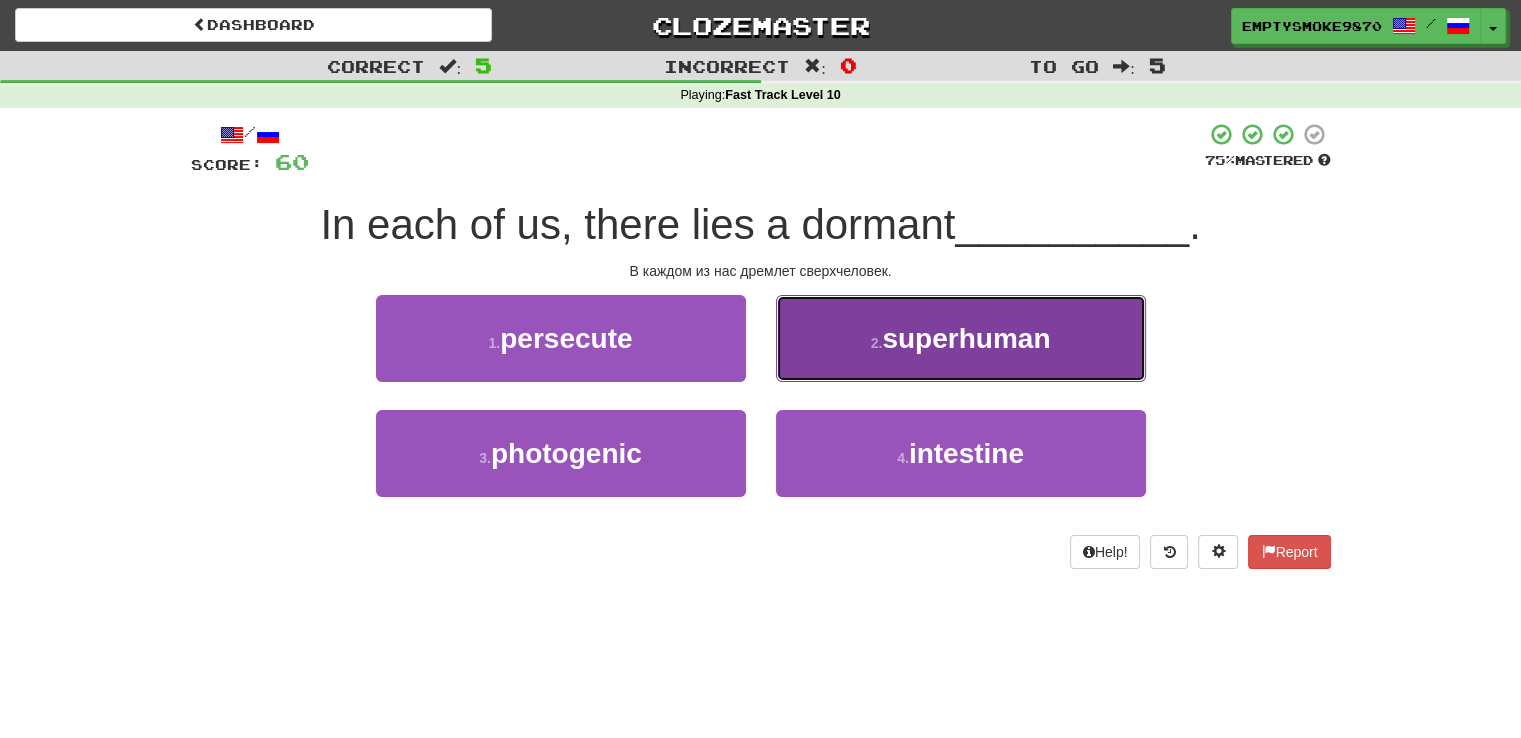 click on "2 .  superhuman" at bounding box center (961, 338) 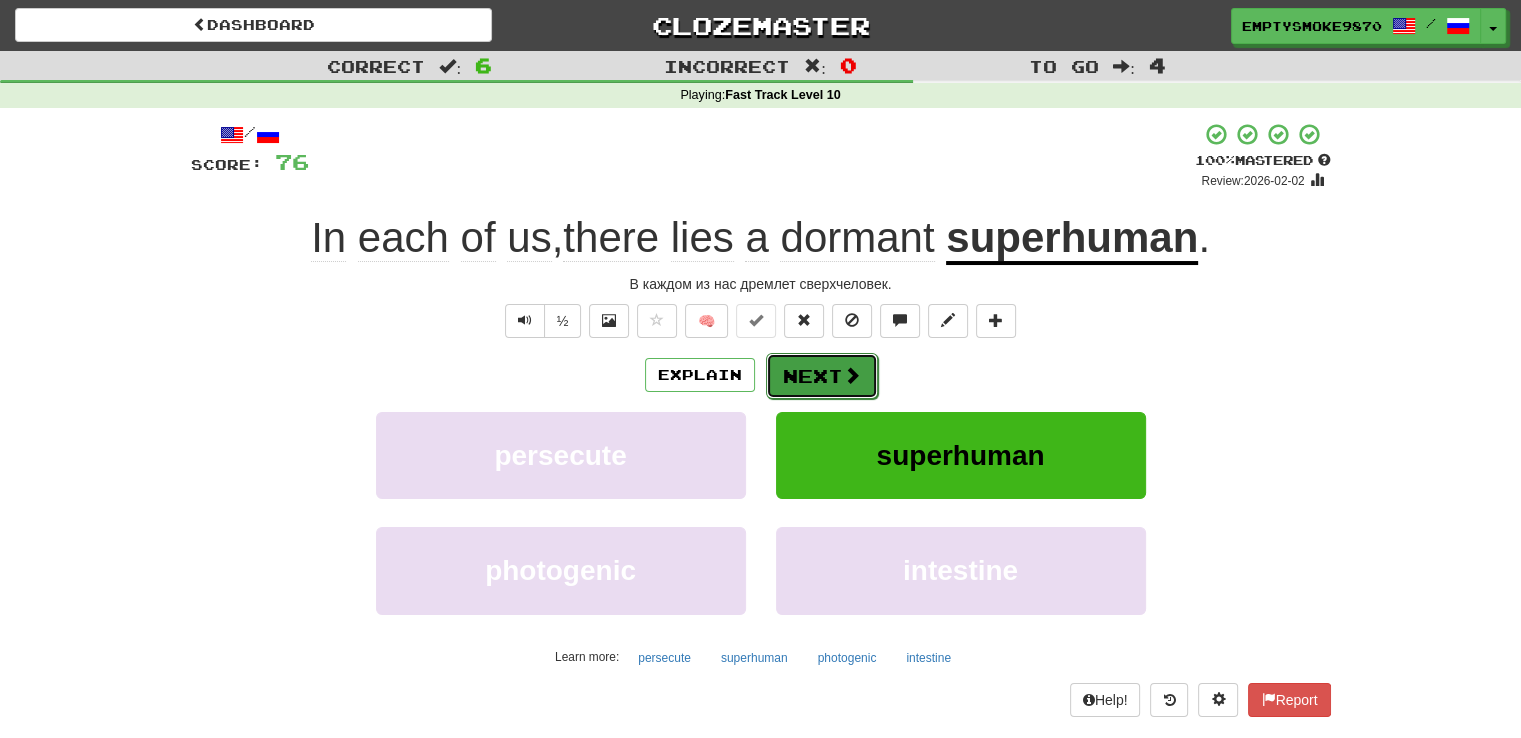 click on "Next" at bounding box center [822, 376] 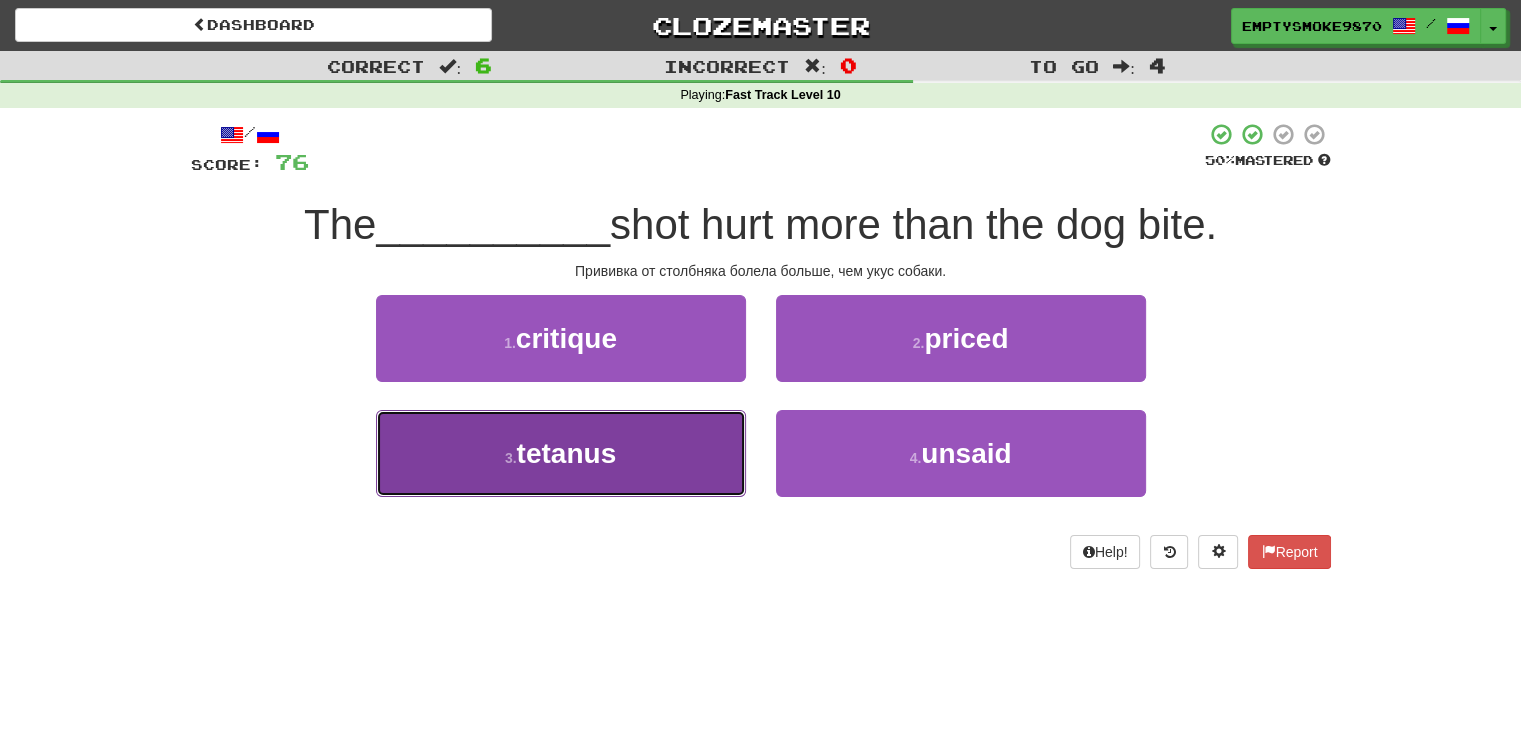 click on "3 .  tetanus" at bounding box center (561, 453) 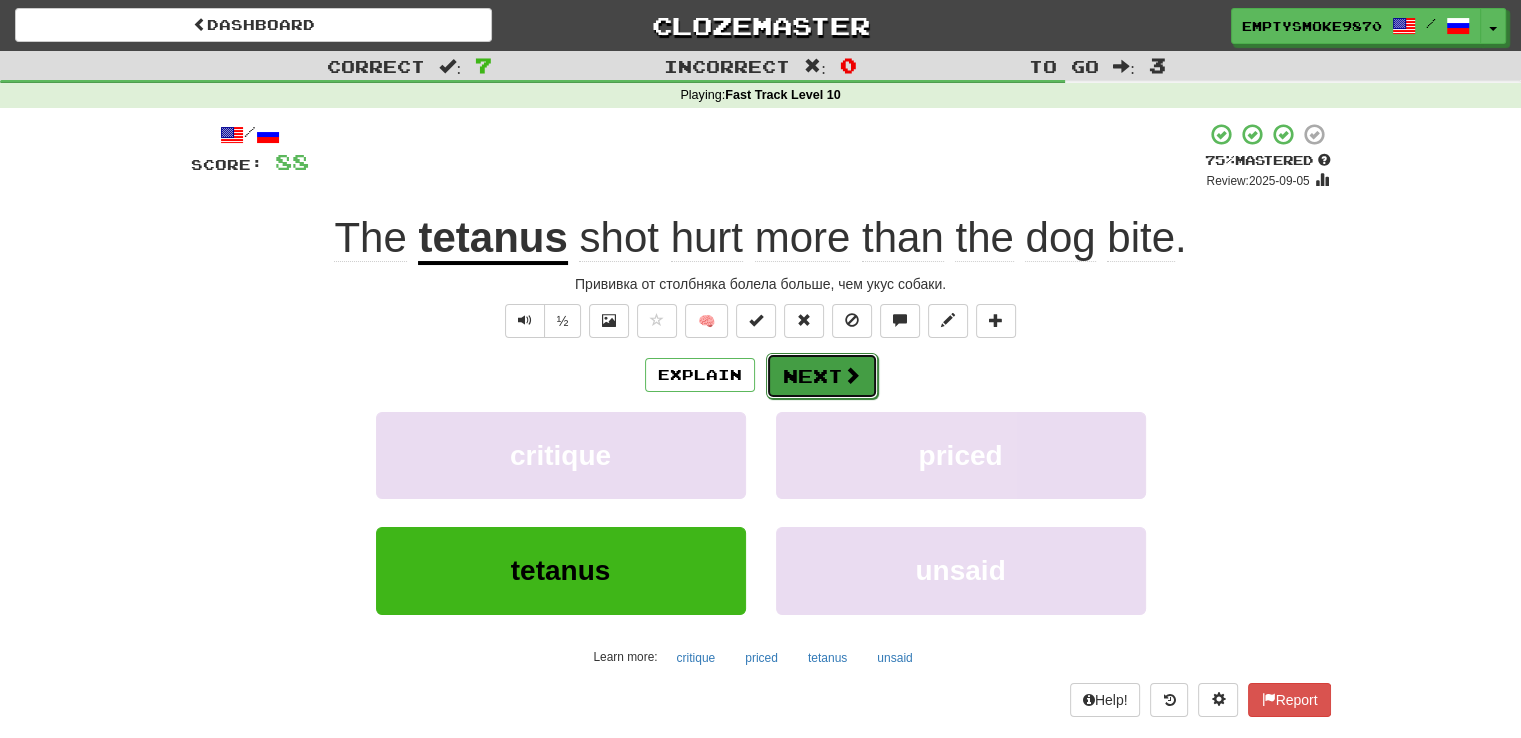 click on "Next" at bounding box center (822, 376) 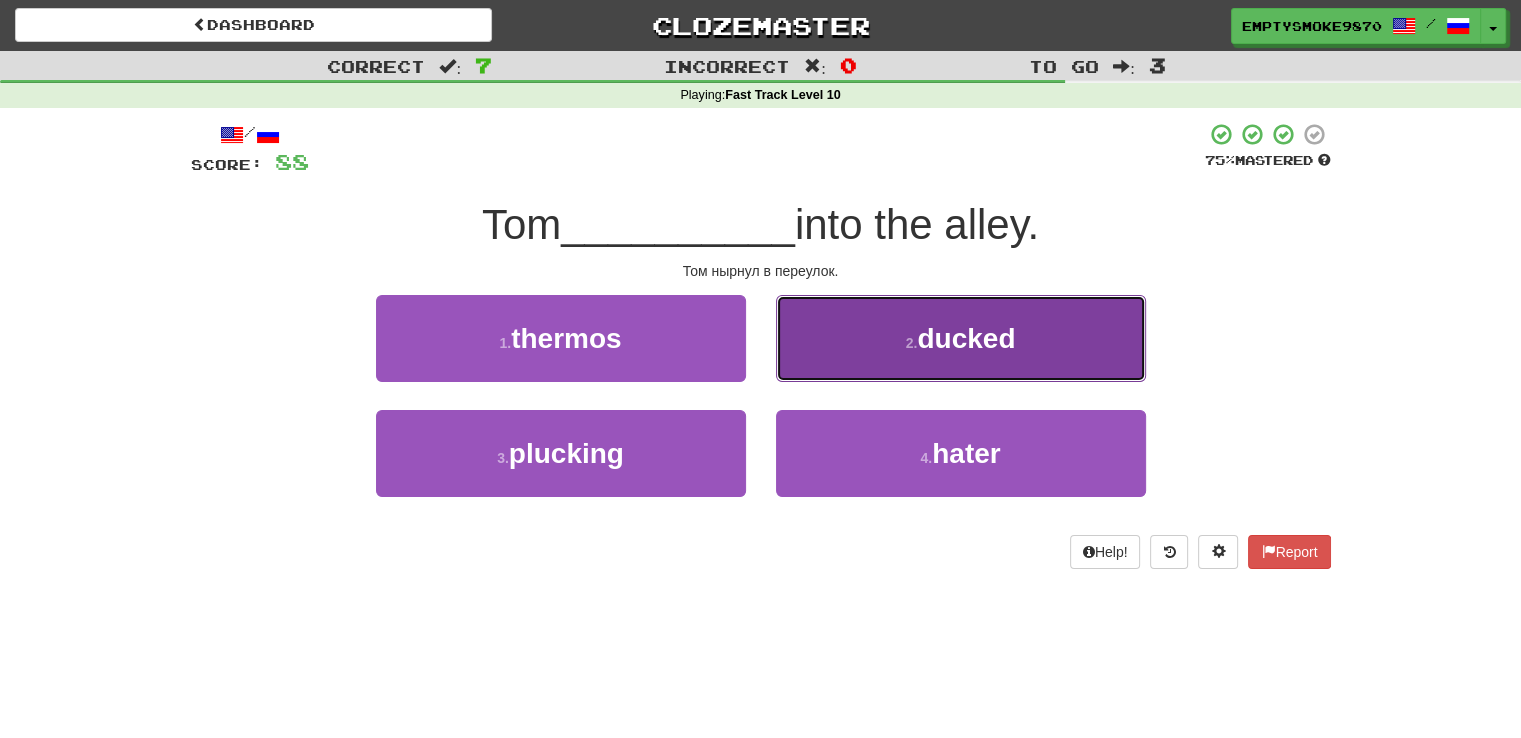 click on "2 .  ducked" at bounding box center [961, 338] 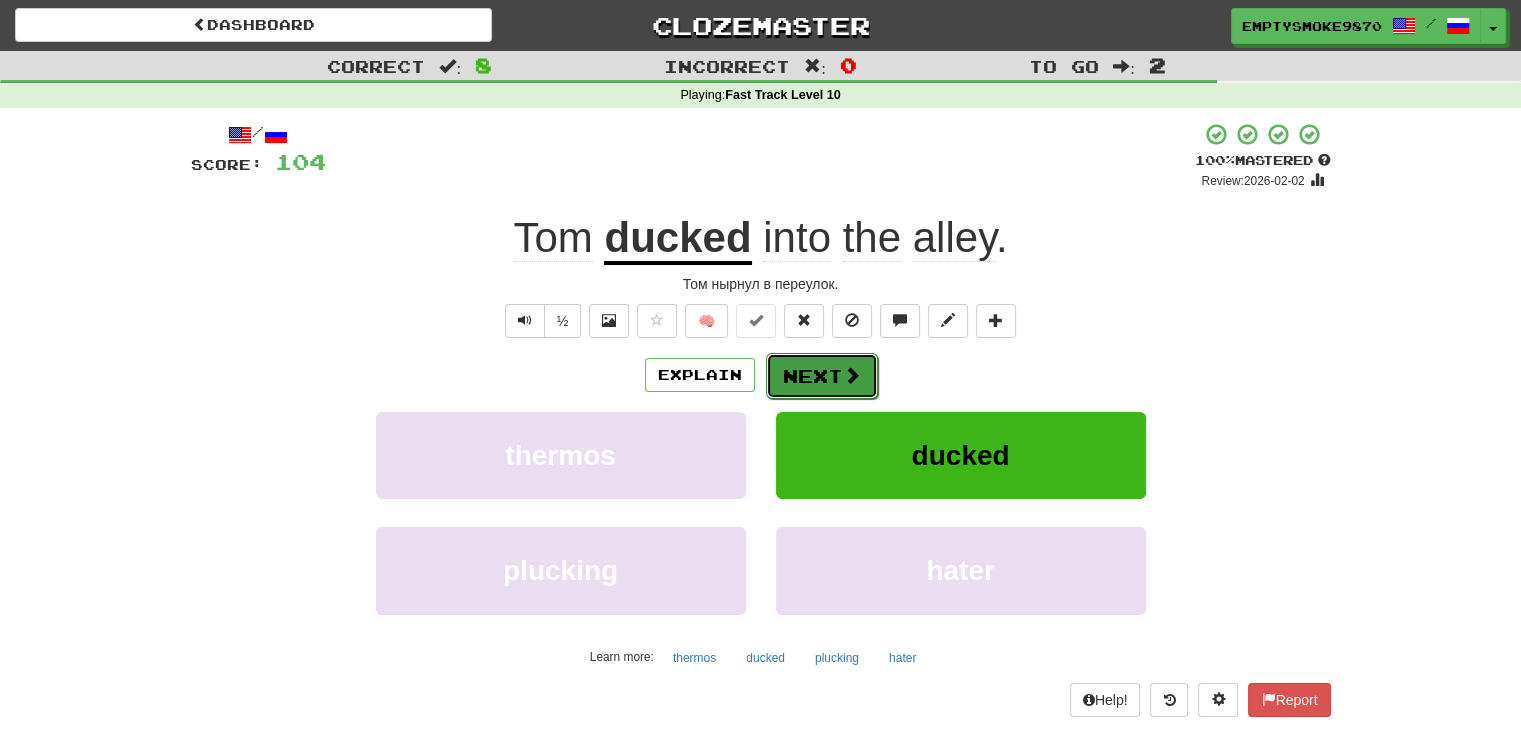 click on "Next" at bounding box center (822, 376) 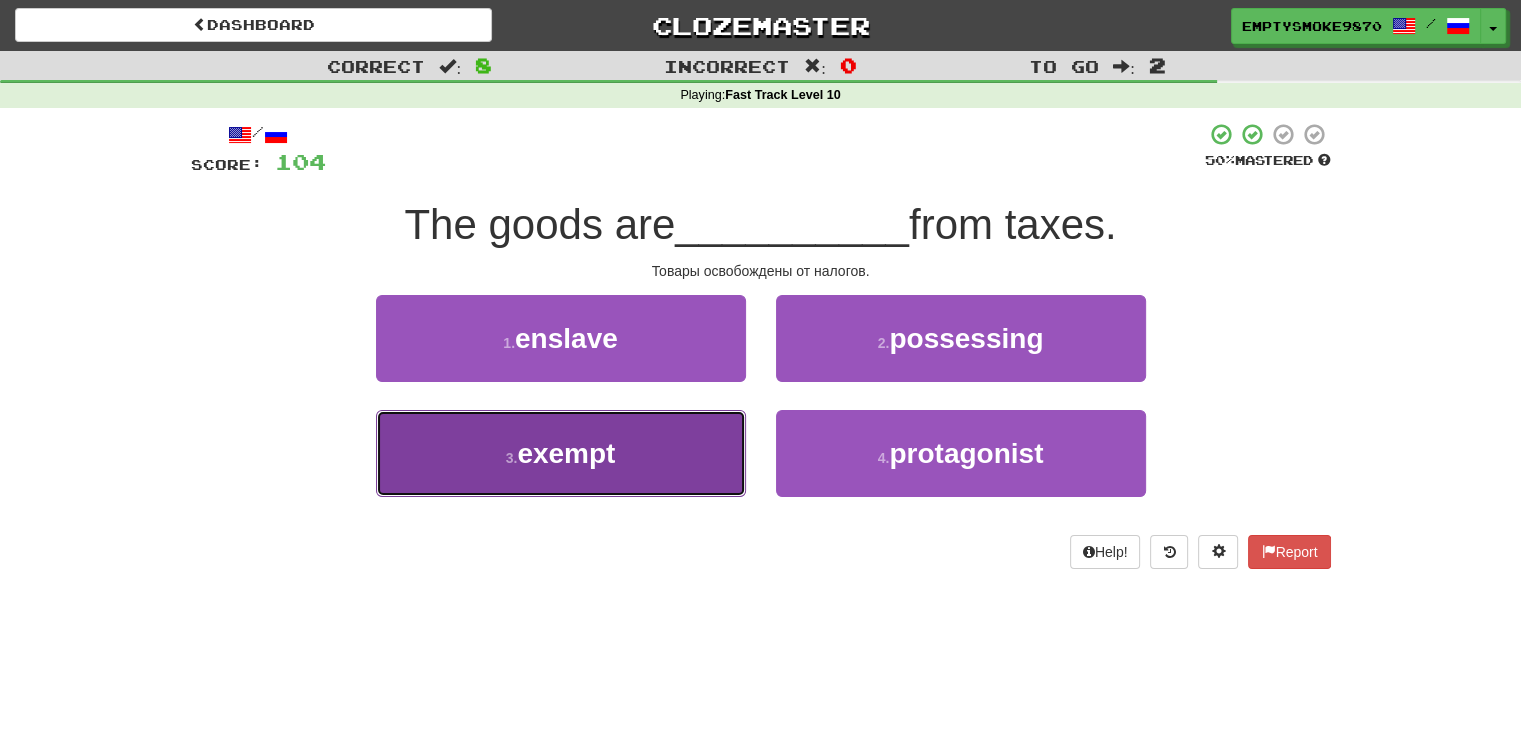 click on "3 .  exempt" at bounding box center [561, 453] 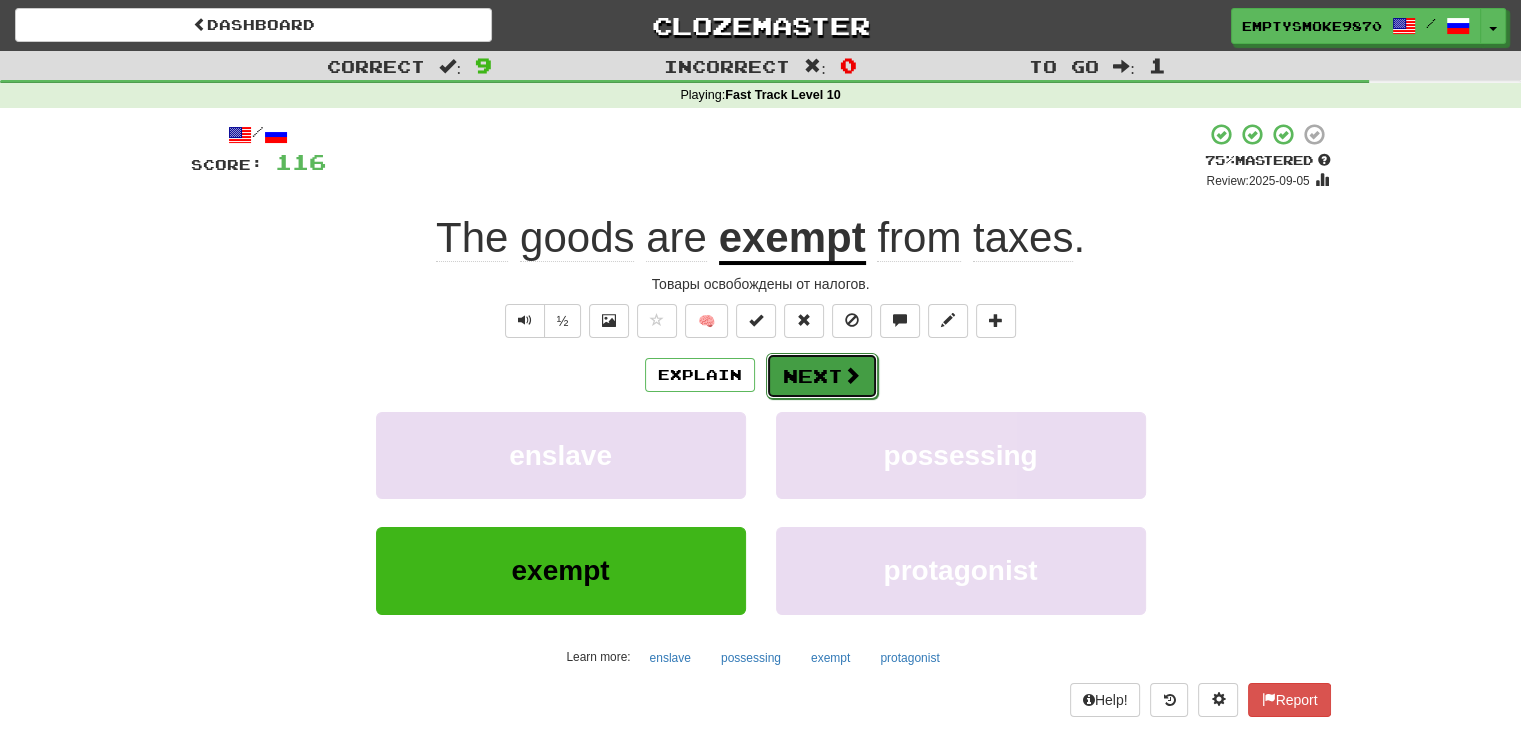 click on "Next" at bounding box center (822, 376) 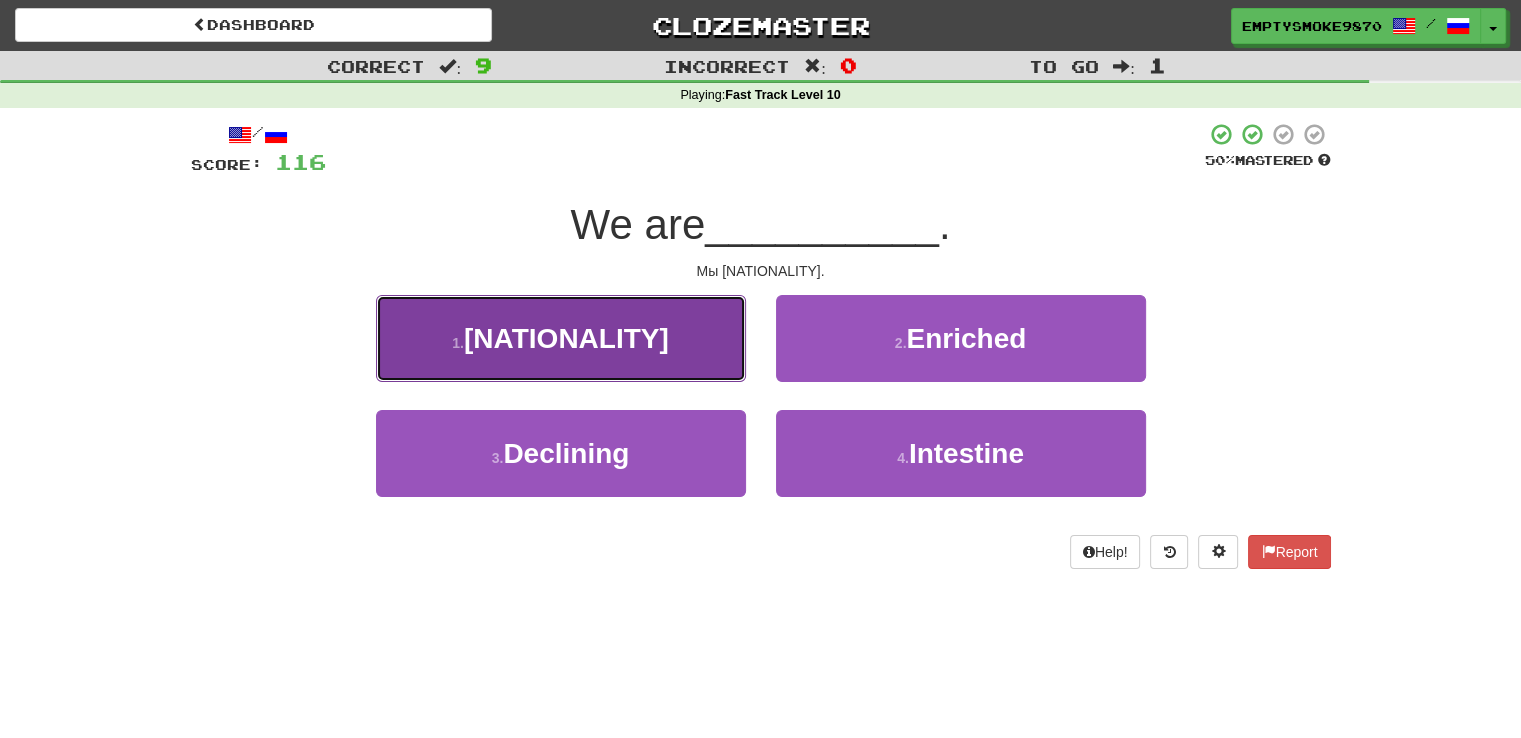 click on "1 .  [NATIONALITY]" at bounding box center (561, 338) 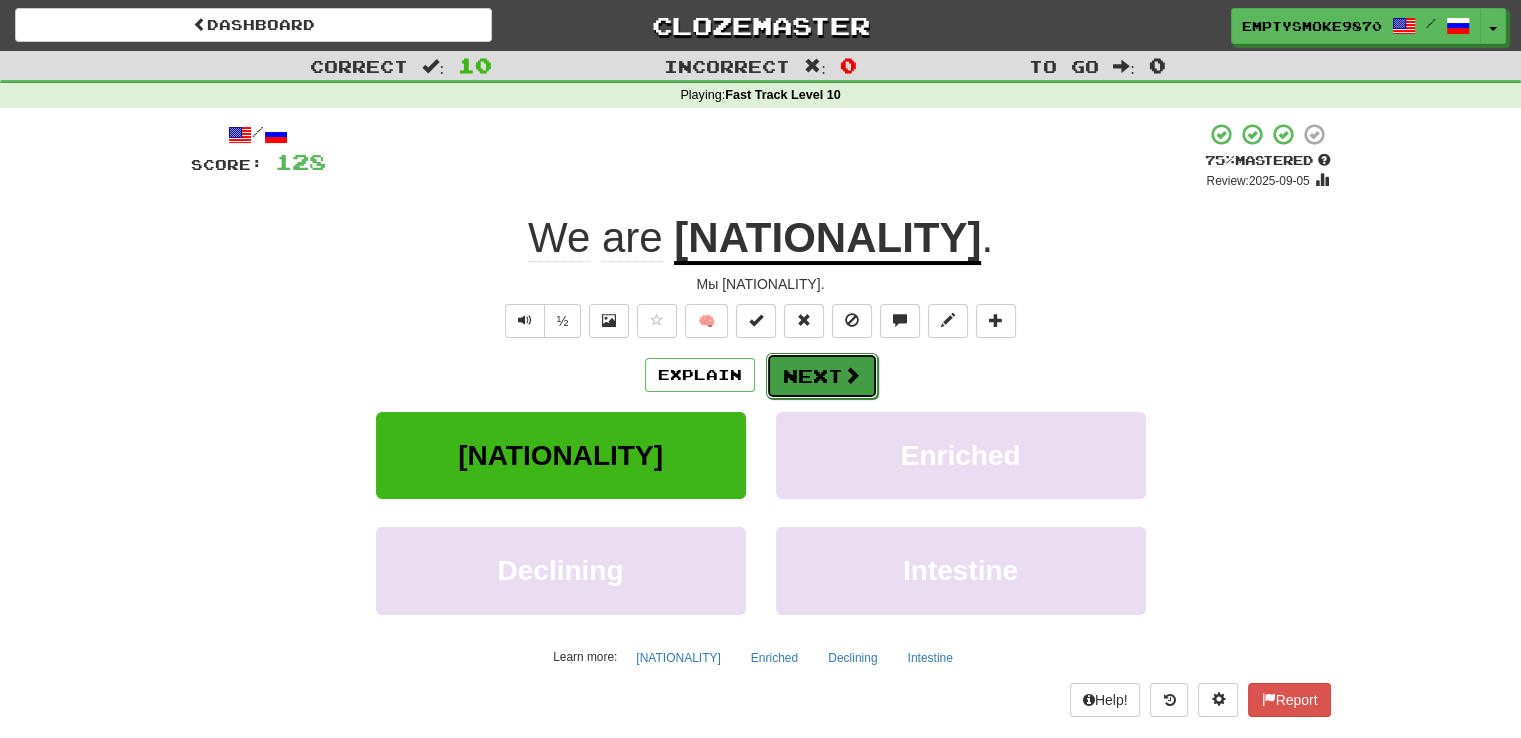 click at bounding box center (852, 375) 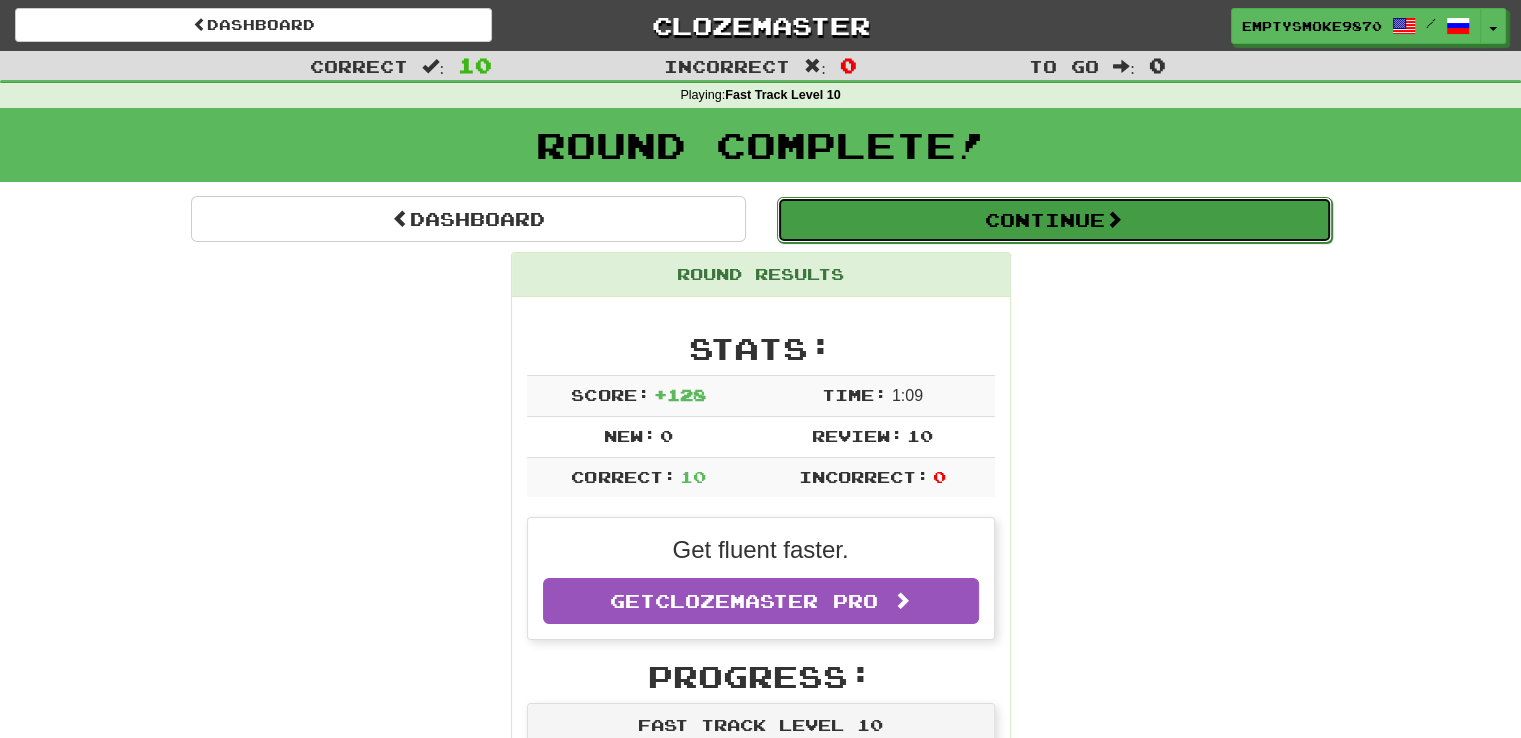click on "Continue" at bounding box center [1054, 220] 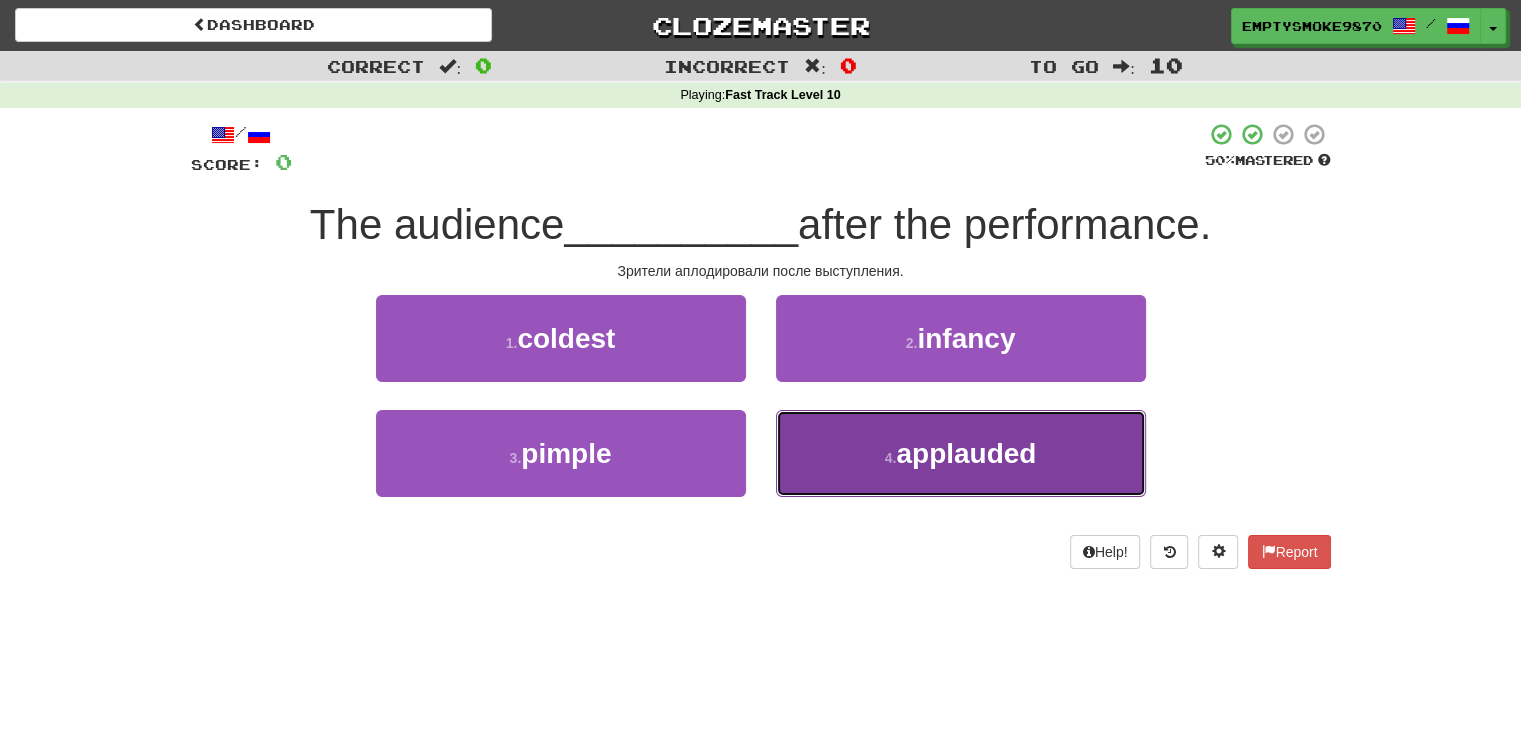 click on "4 .  applauded" at bounding box center (961, 453) 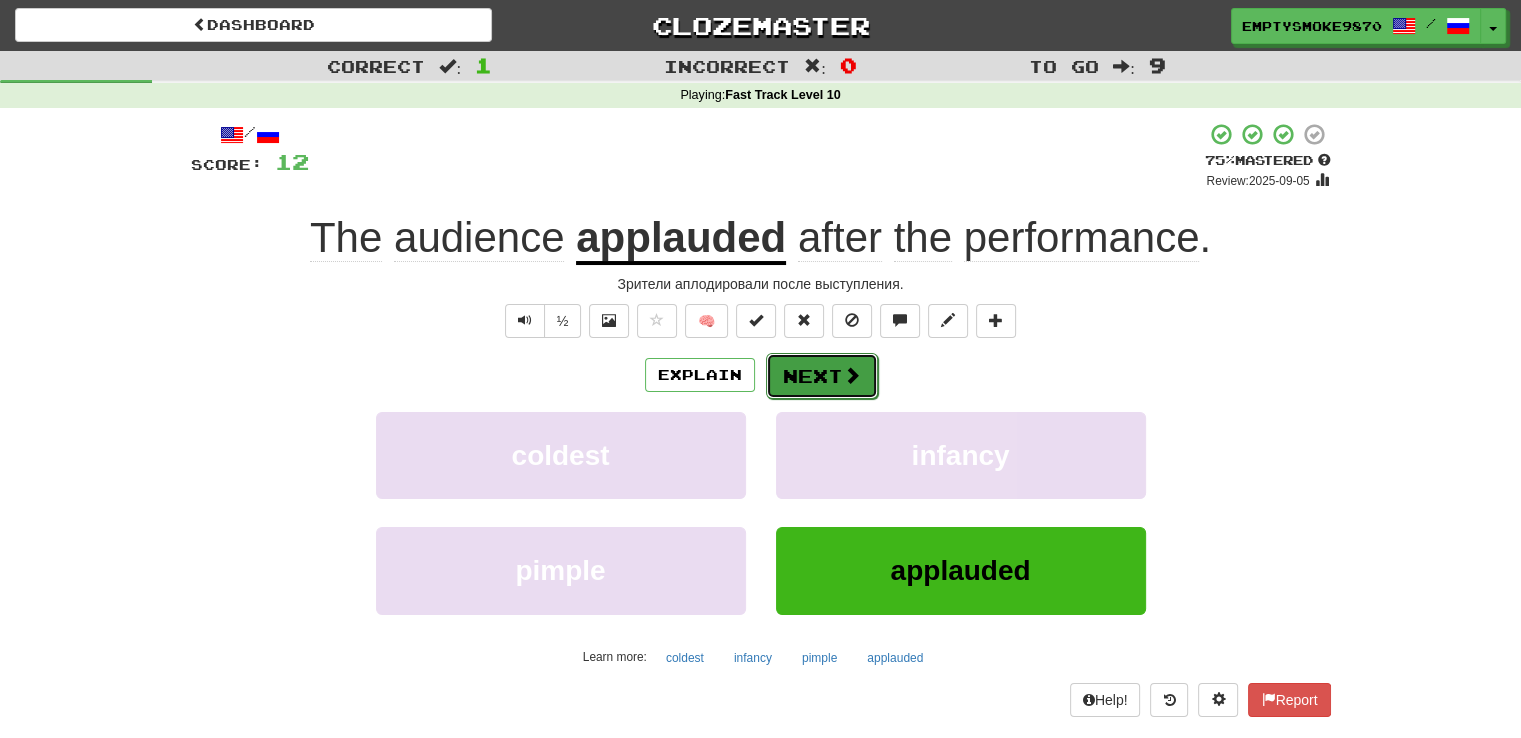 click on "Next" at bounding box center [822, 376] 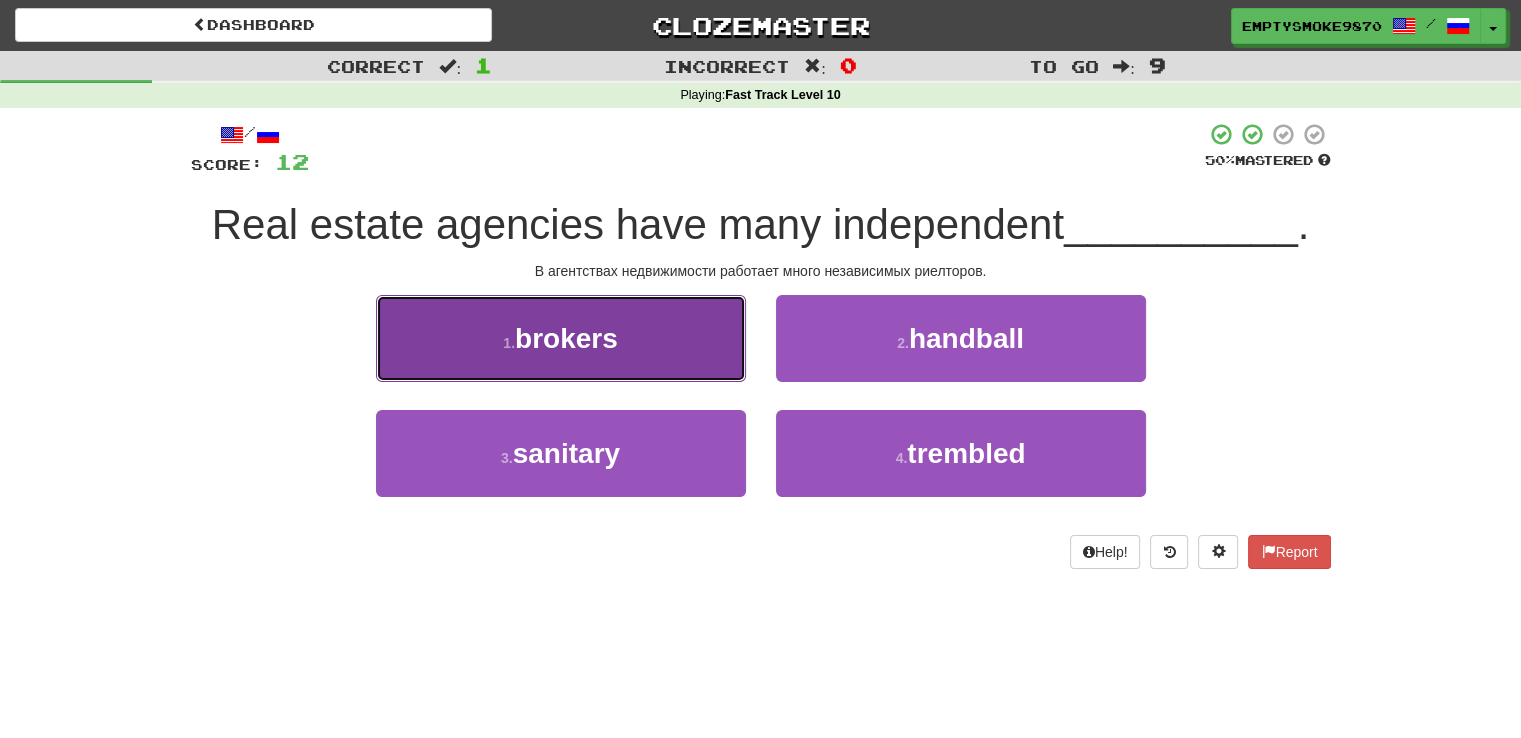 click on "1 .  brokers" at bounding box center [561, 338] 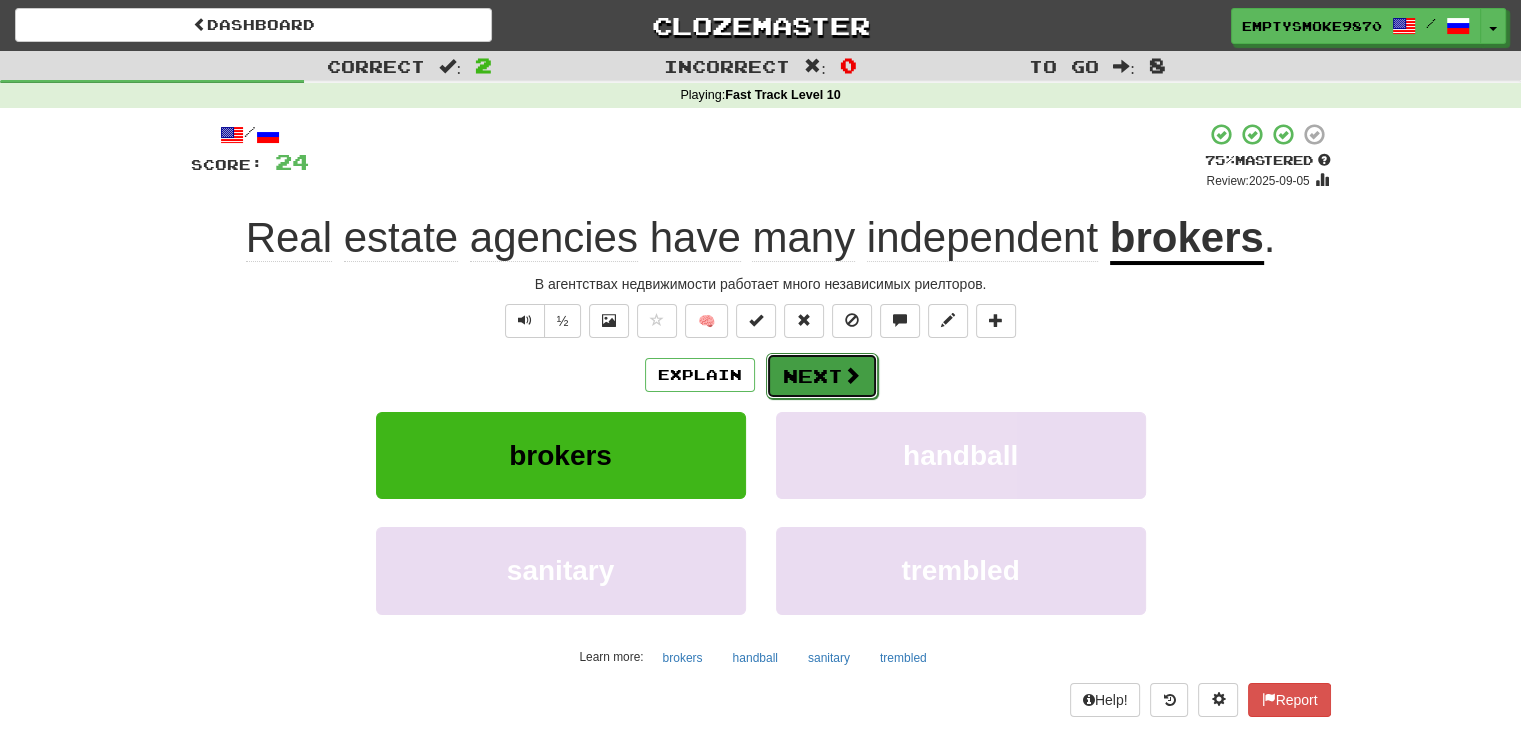 click on "Next" at bounding box center (822, 376) 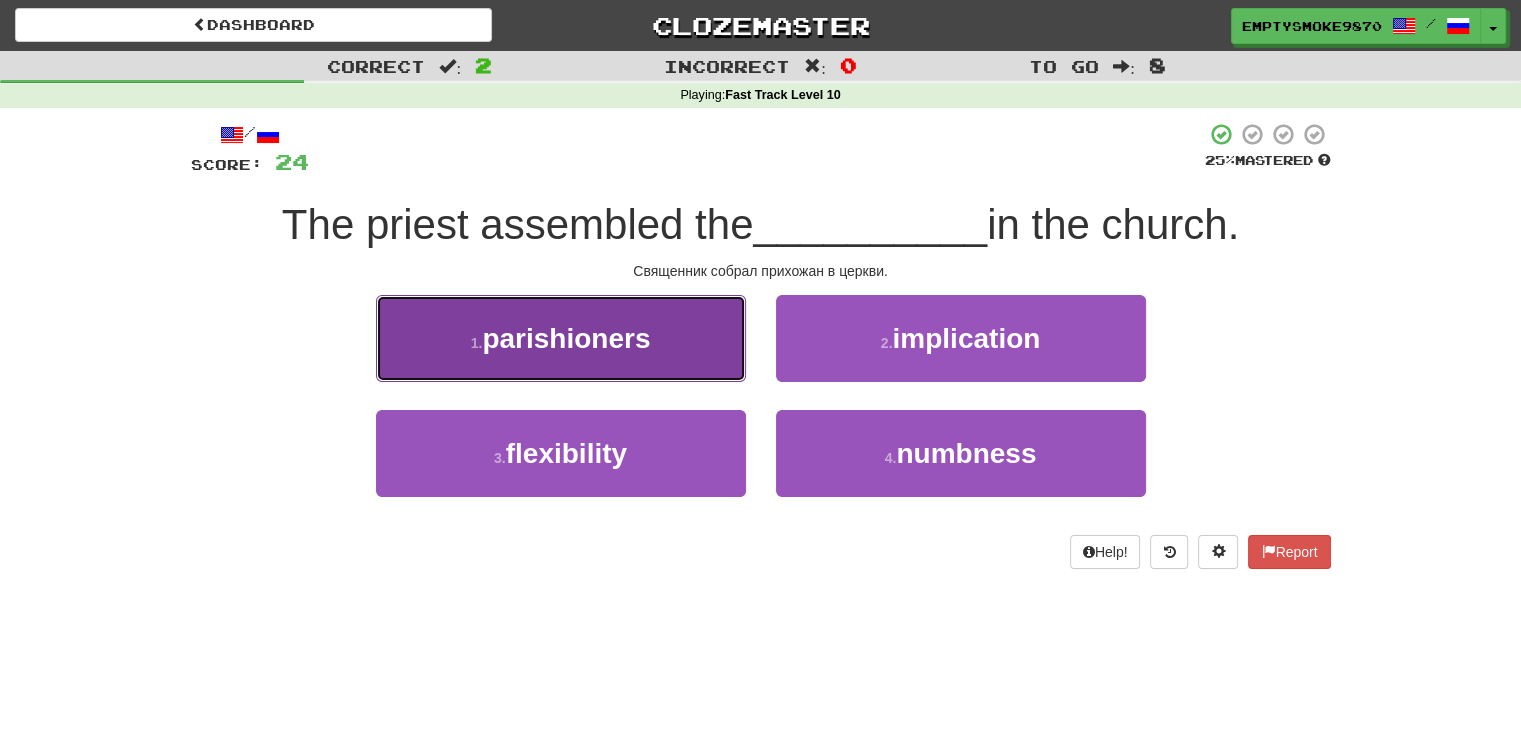 click on "1 .  parishioners" at bounding box center [561, 338] 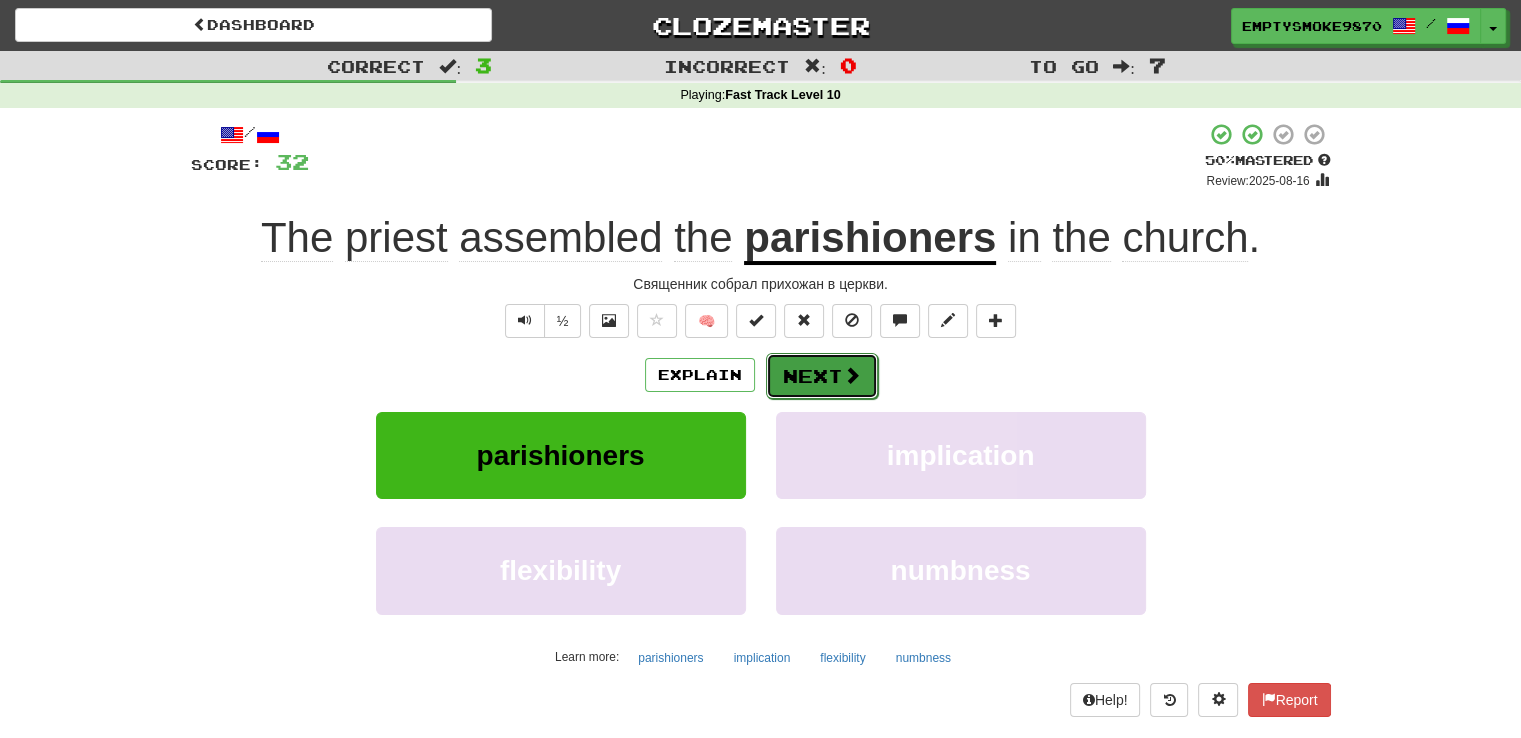 click on "Next" at bounding box center (822, 376) 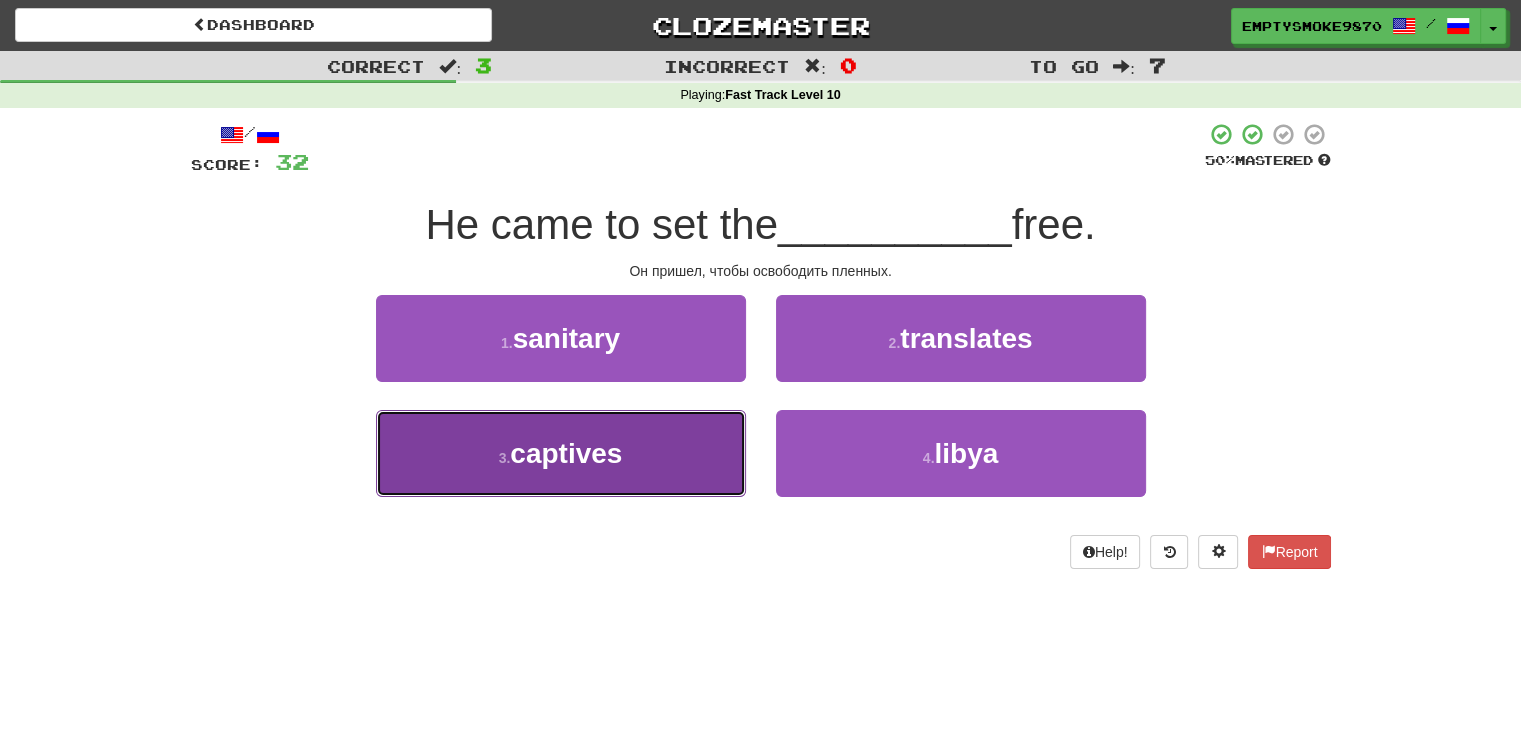 click on "3 .  captives" at bounding box center (561, 453) 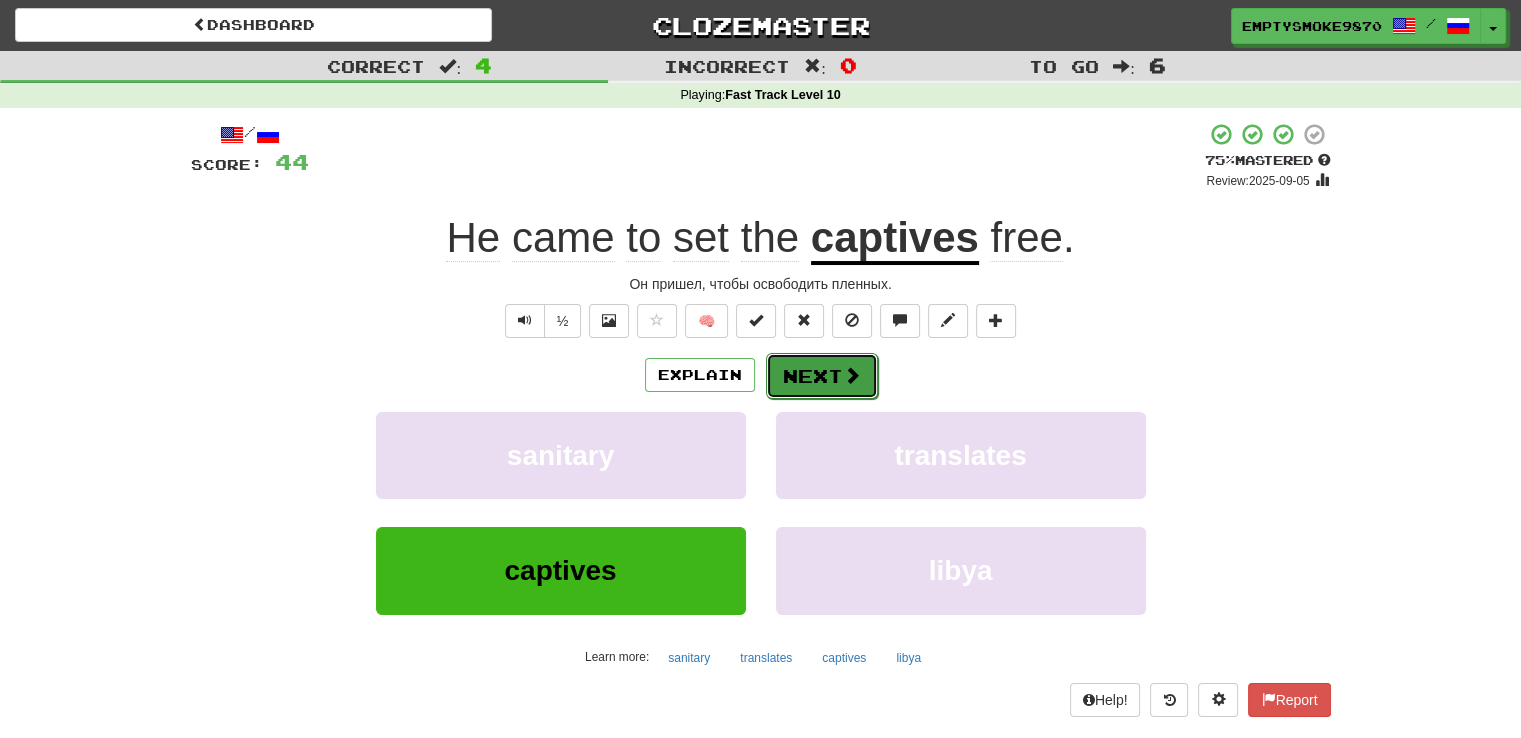 click on "Next" at bounding box center (822, 376) 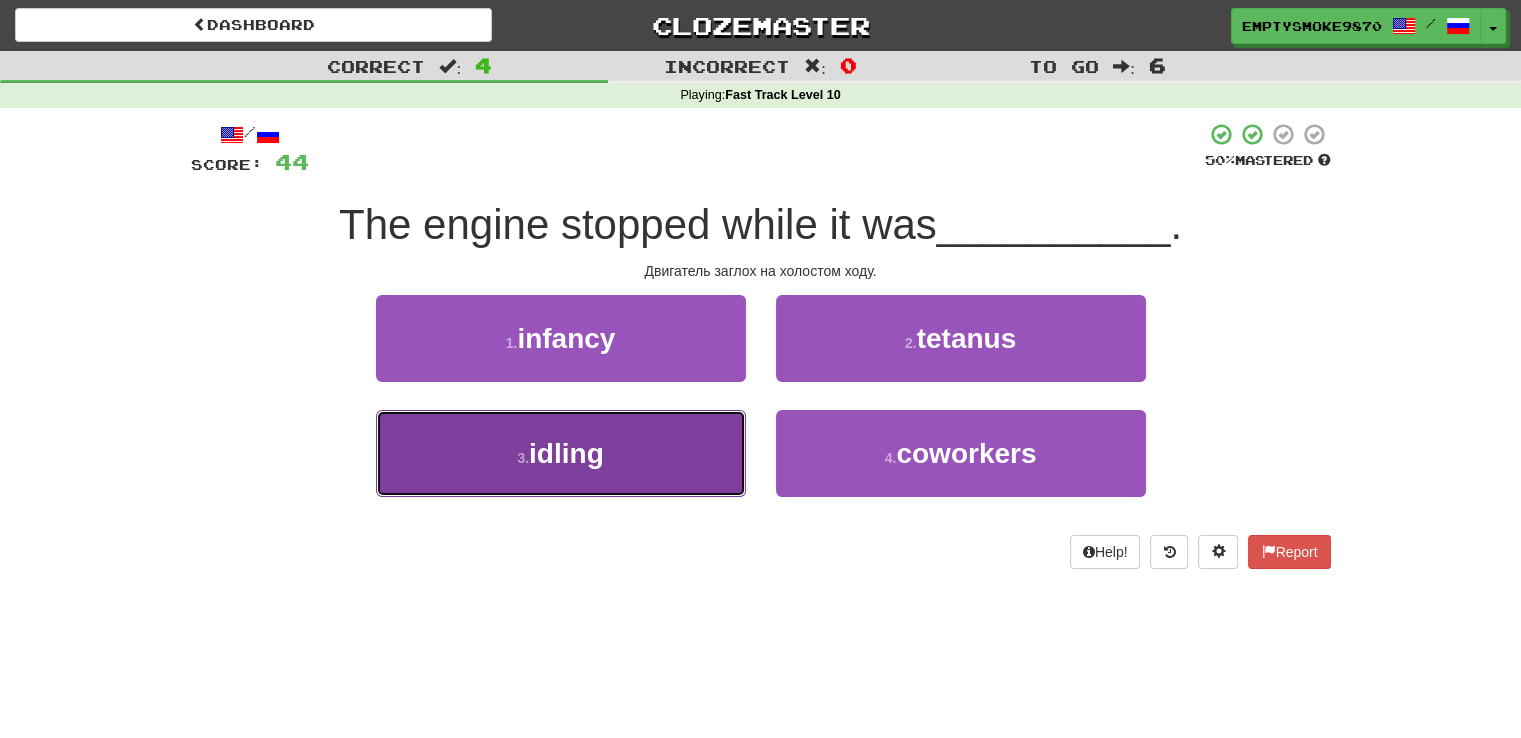 click on "3 .  idling" at bounding box center (561, 453) 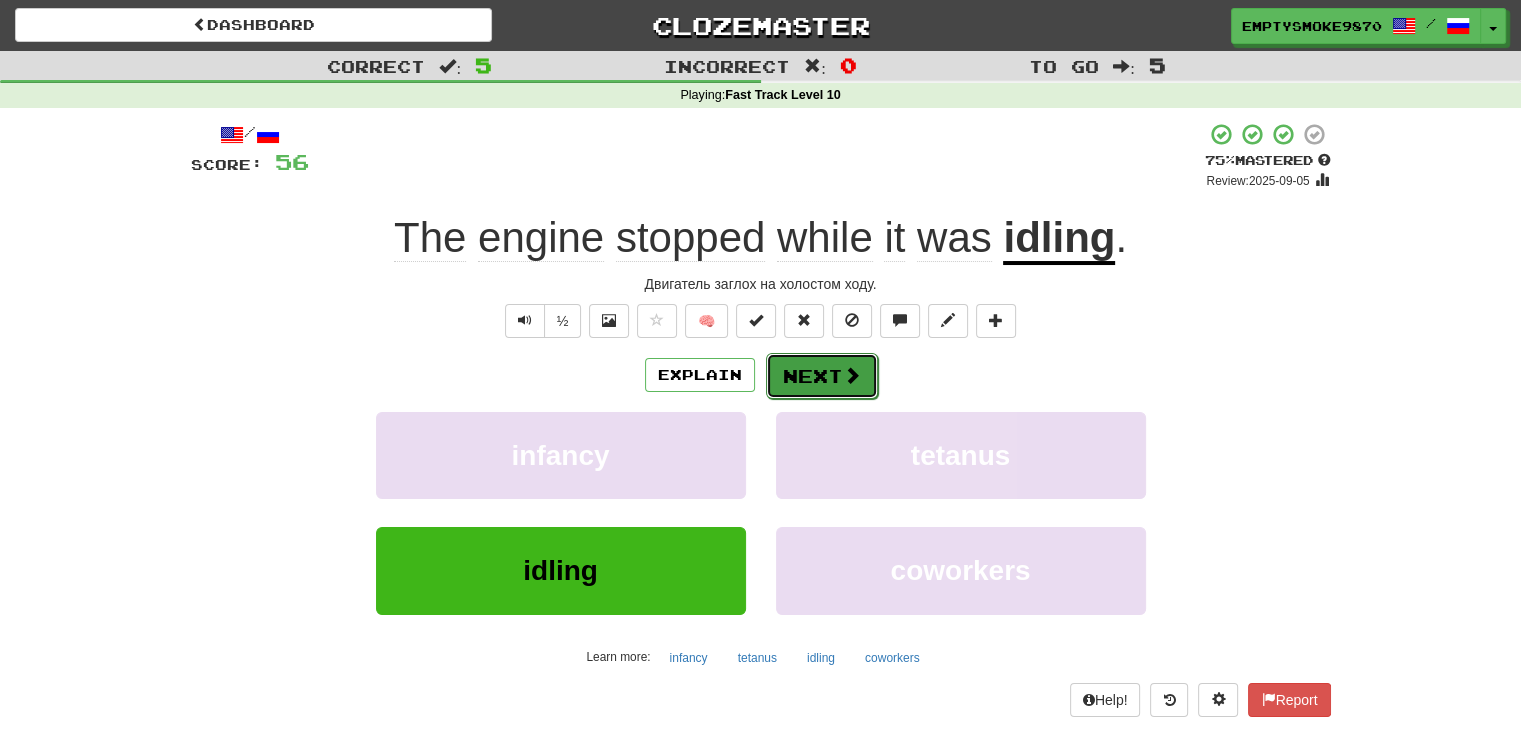 click on "Next" at bounding box center [822, 376] 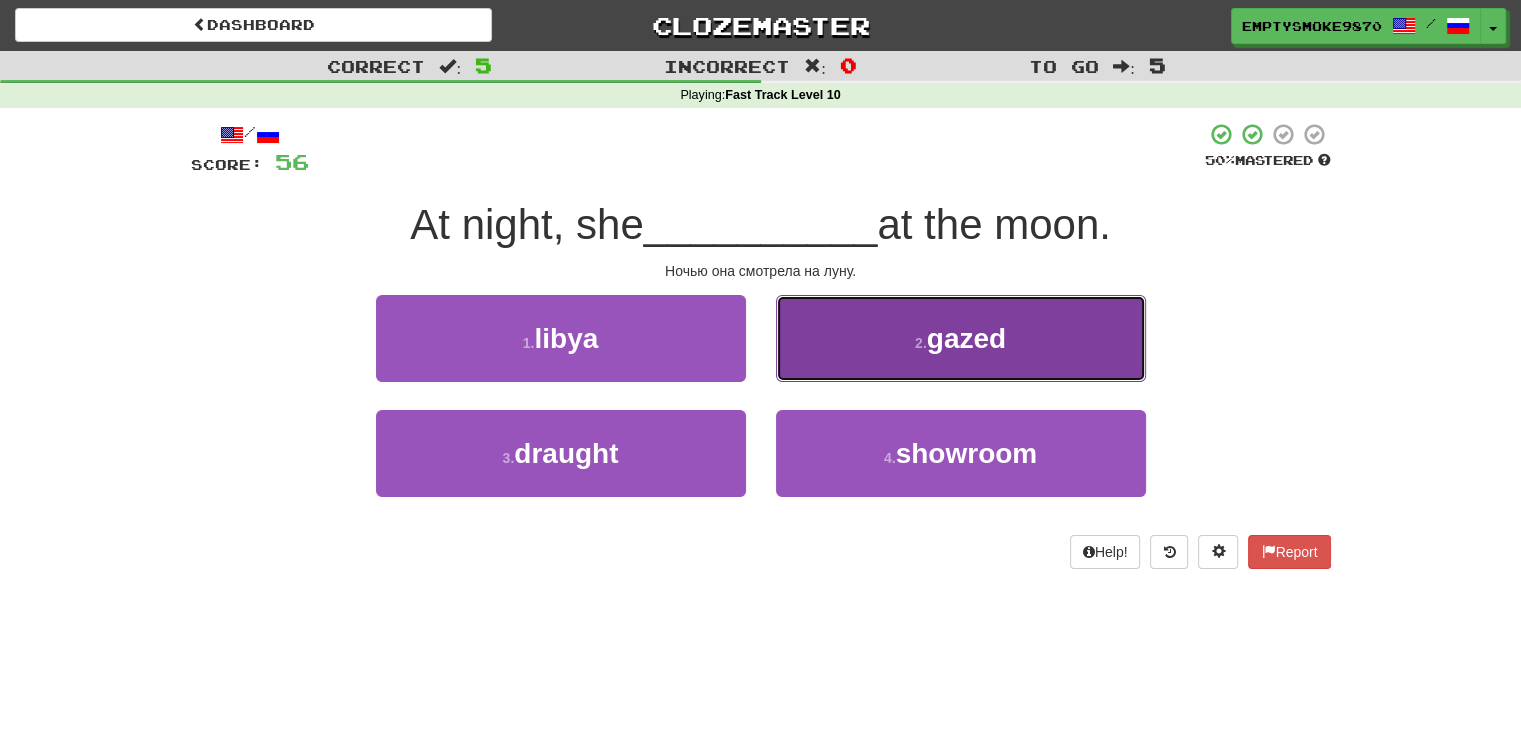click on "2 .  gazed" at bounding box center (961, 338) 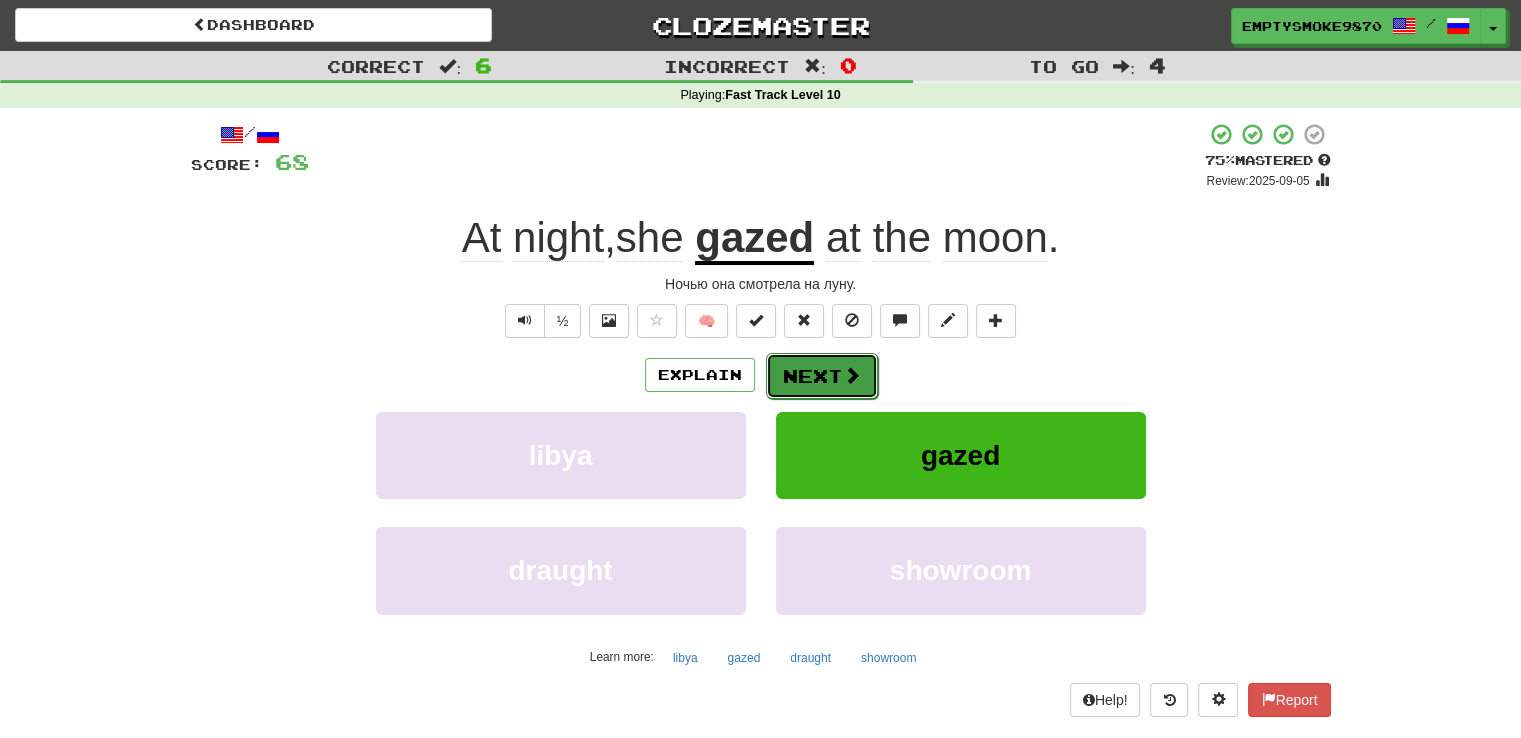 click on "Next" at bounding box center (822, 376) 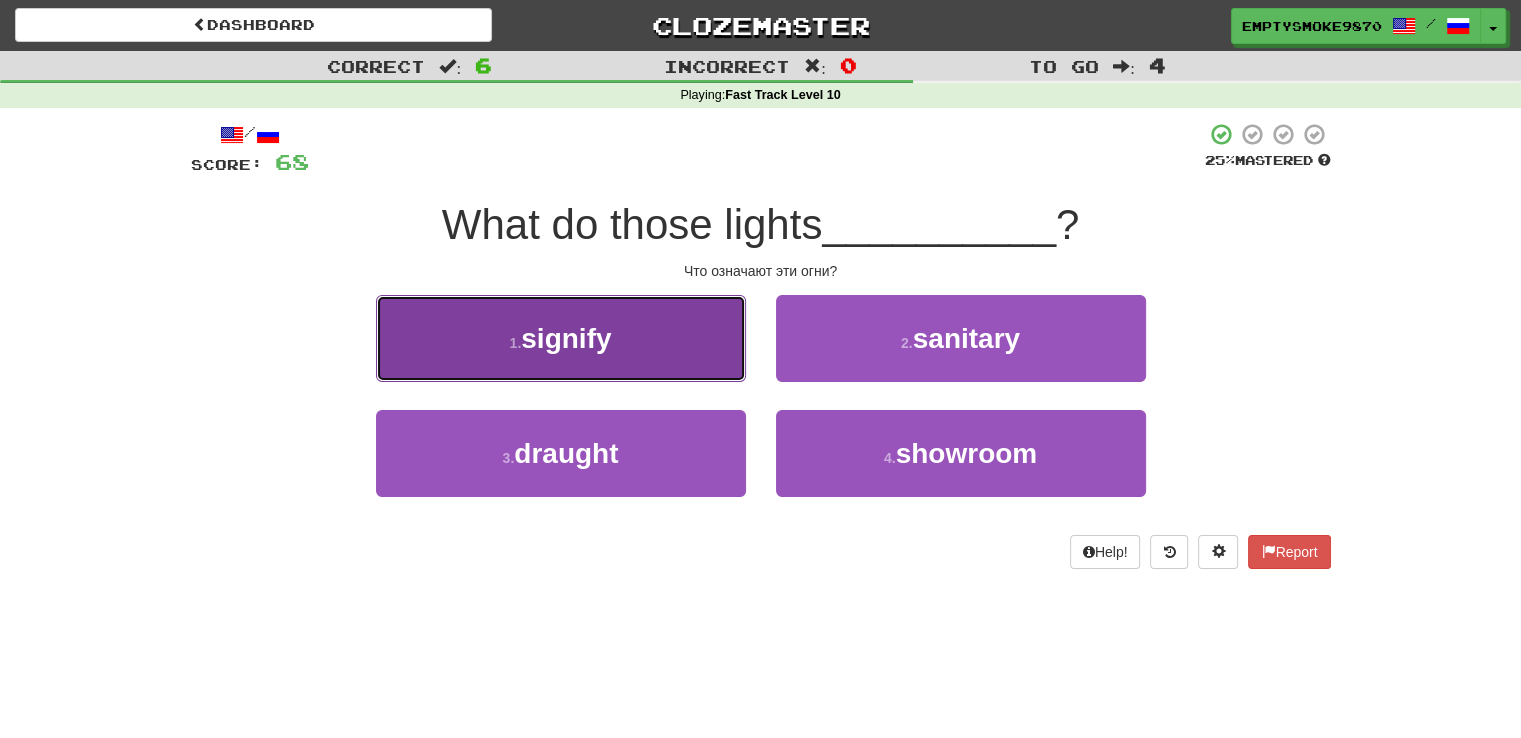 click on "1 .  signify" at bounding box center [561, 338] 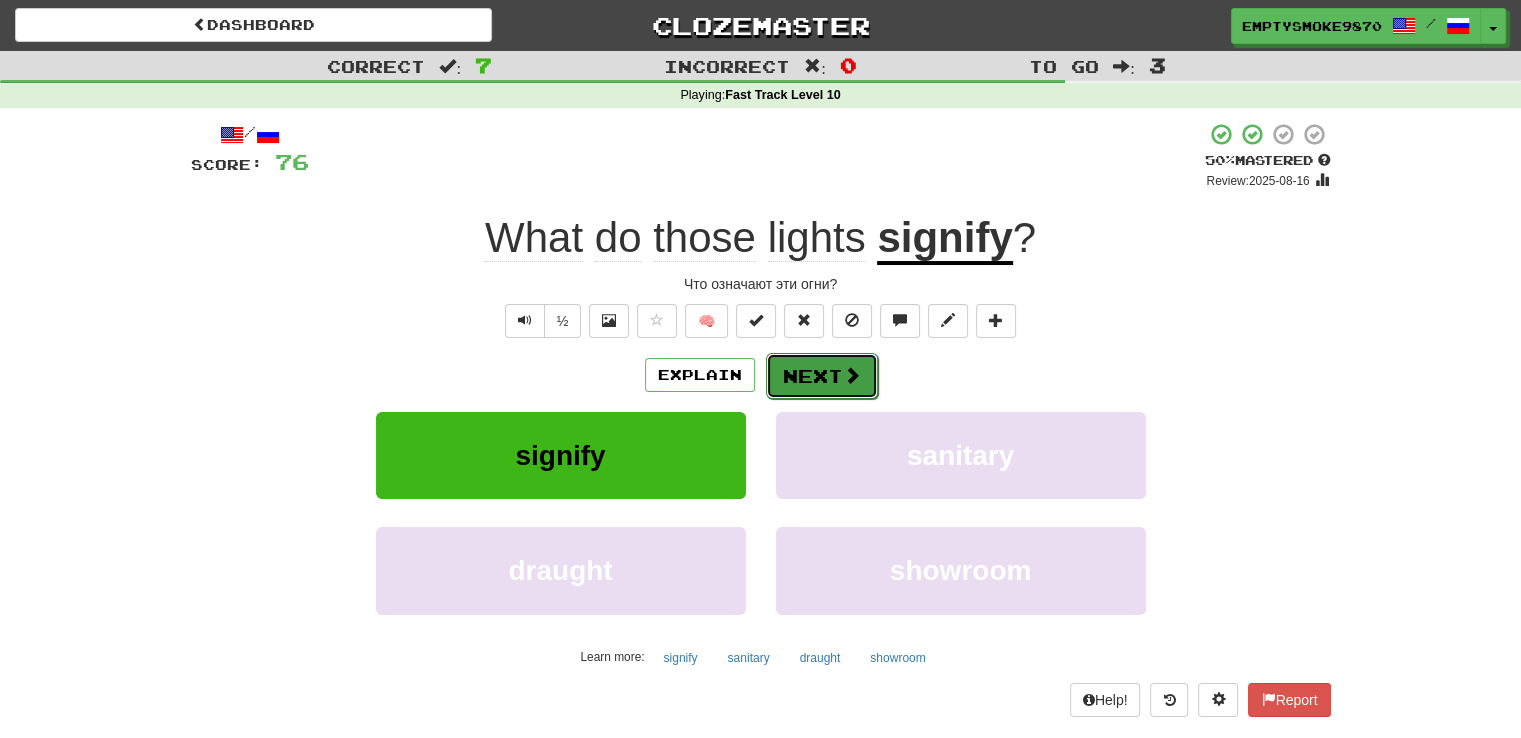 click on "Next" at bounding box center (822, 376) 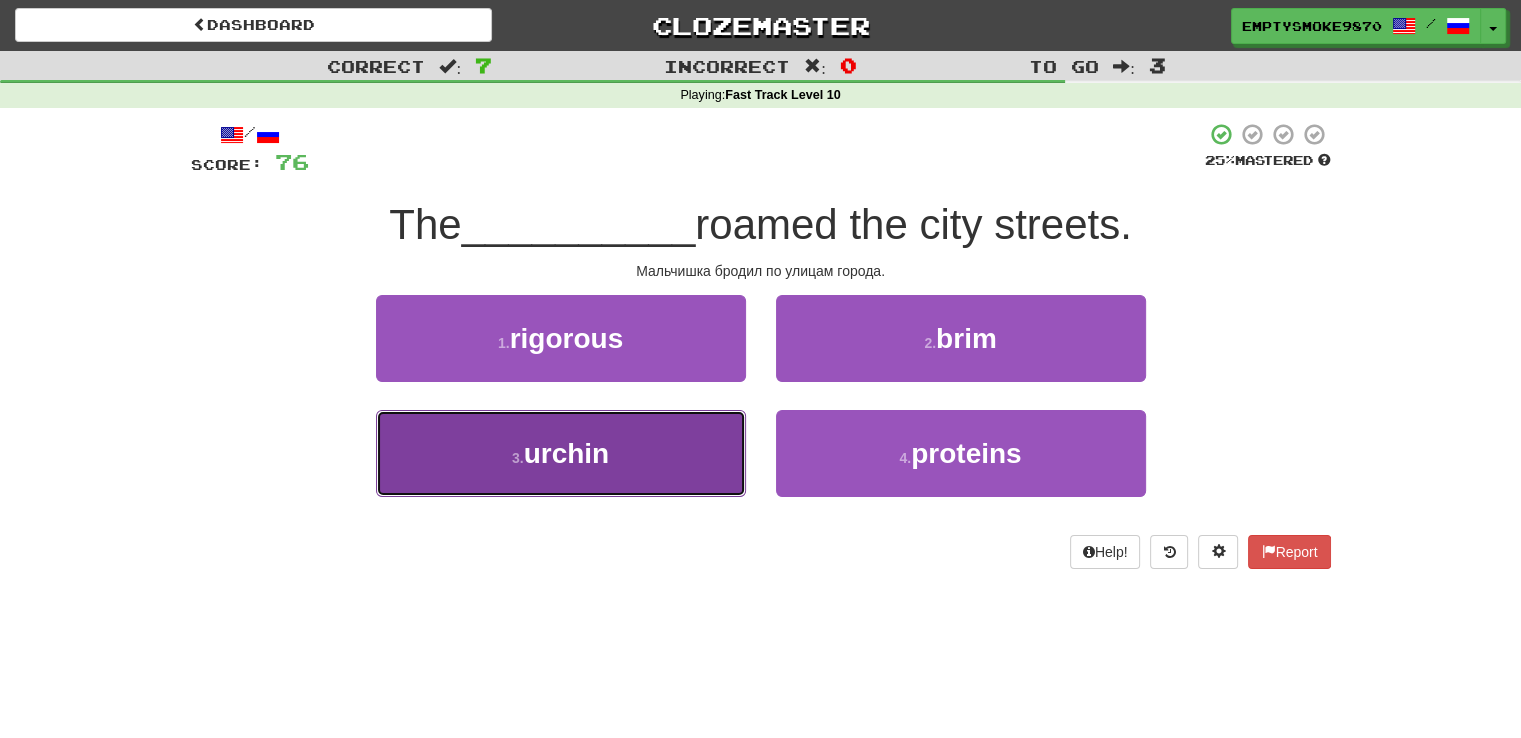 click on "3 .  urchin" at bounding box center (561, 453) 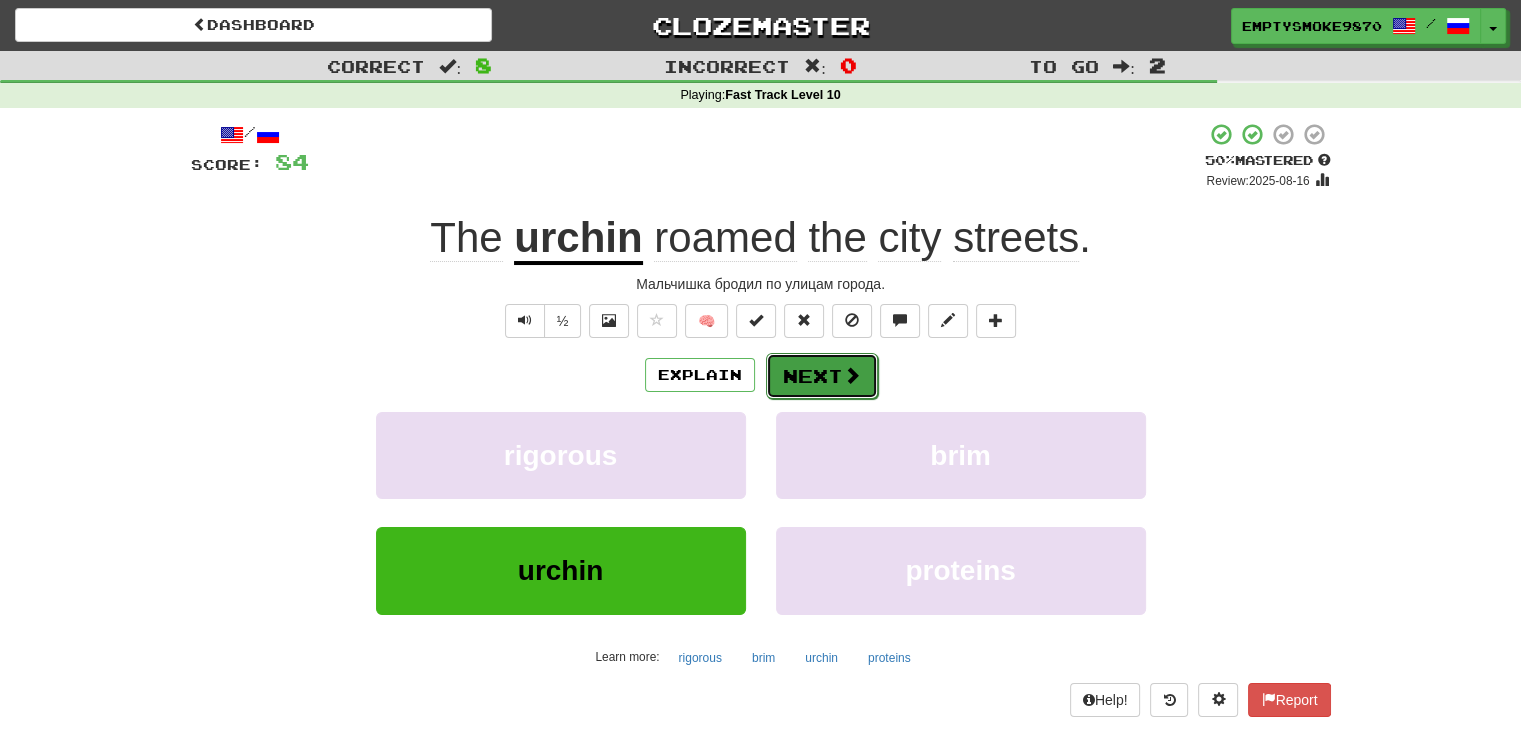 click on "Next" at bounding box center [822, 376] 